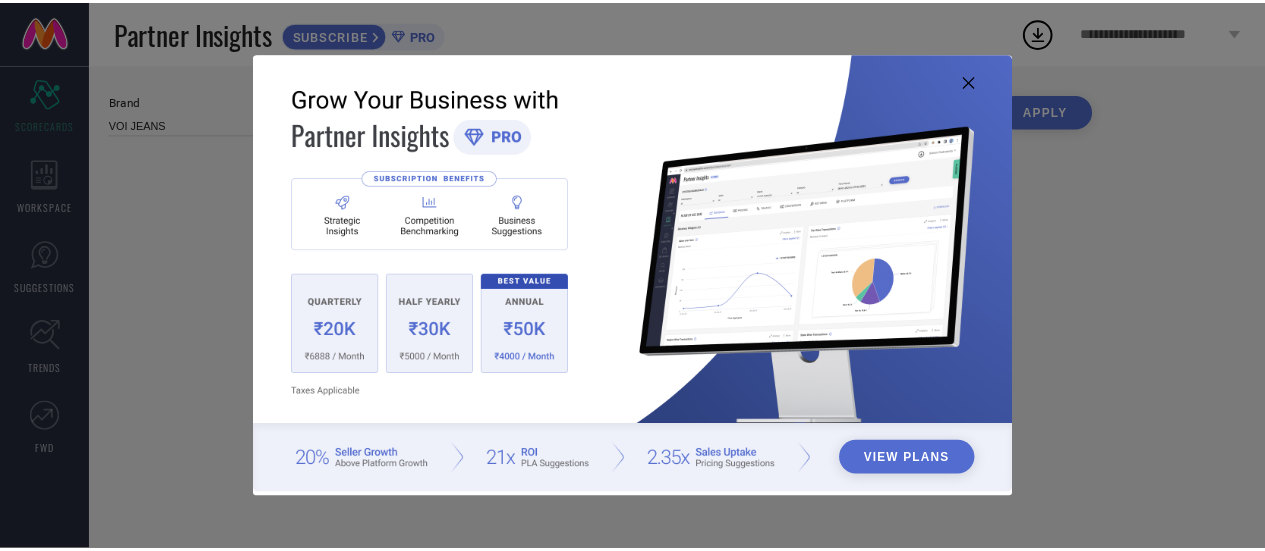 scroll, scrollTop: 0, scrollLeft: 0, axis: both 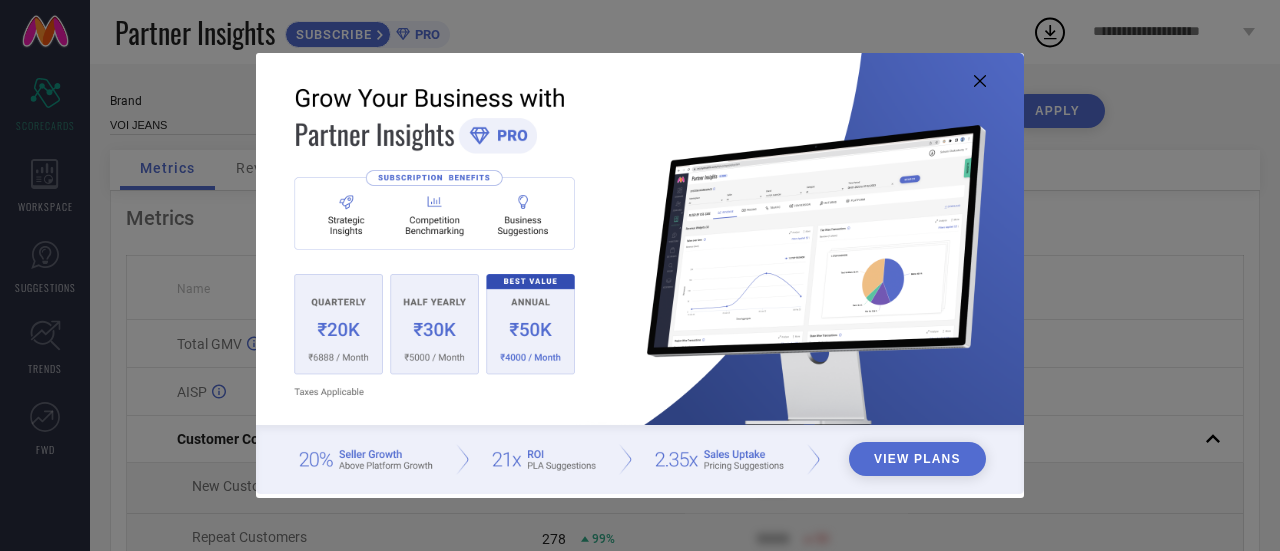 click 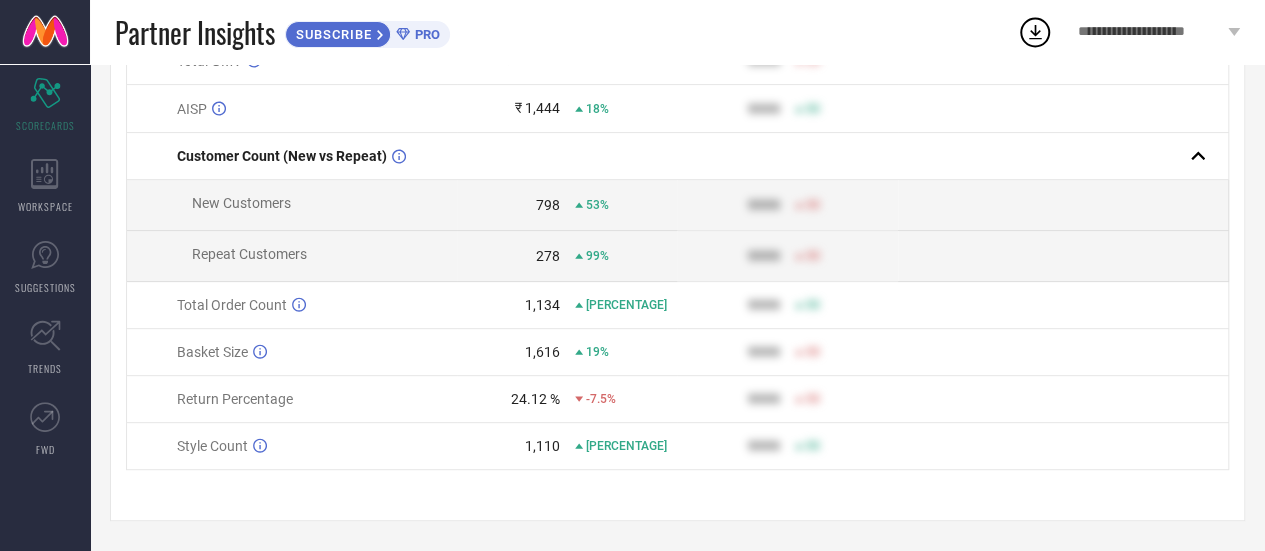 scroll, scrollTop: 0, scrollLeft: 0, axis: both 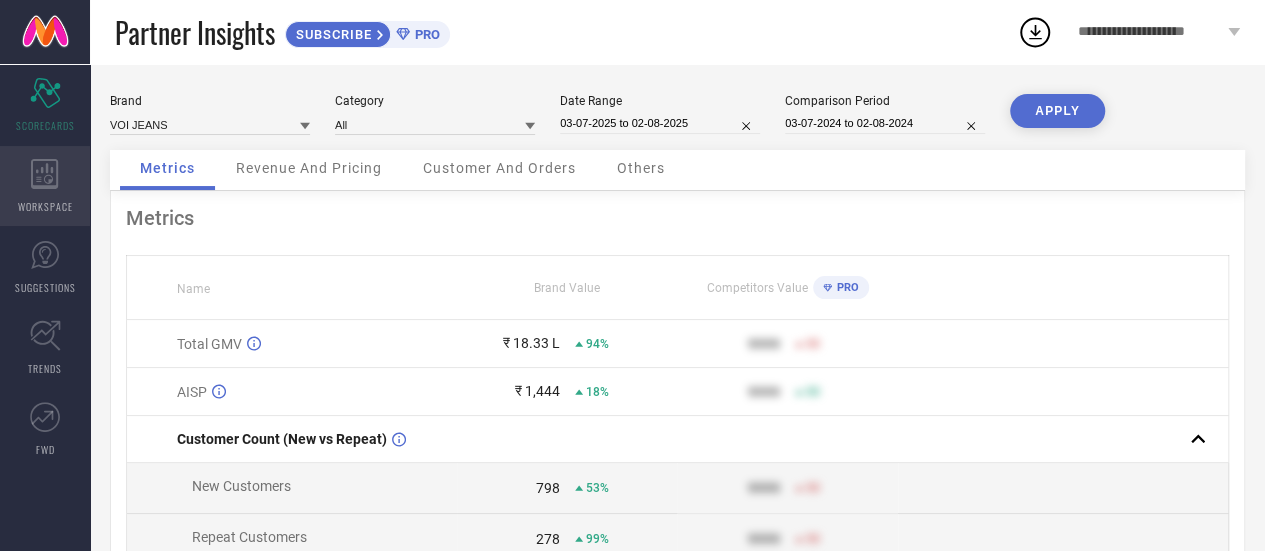 click 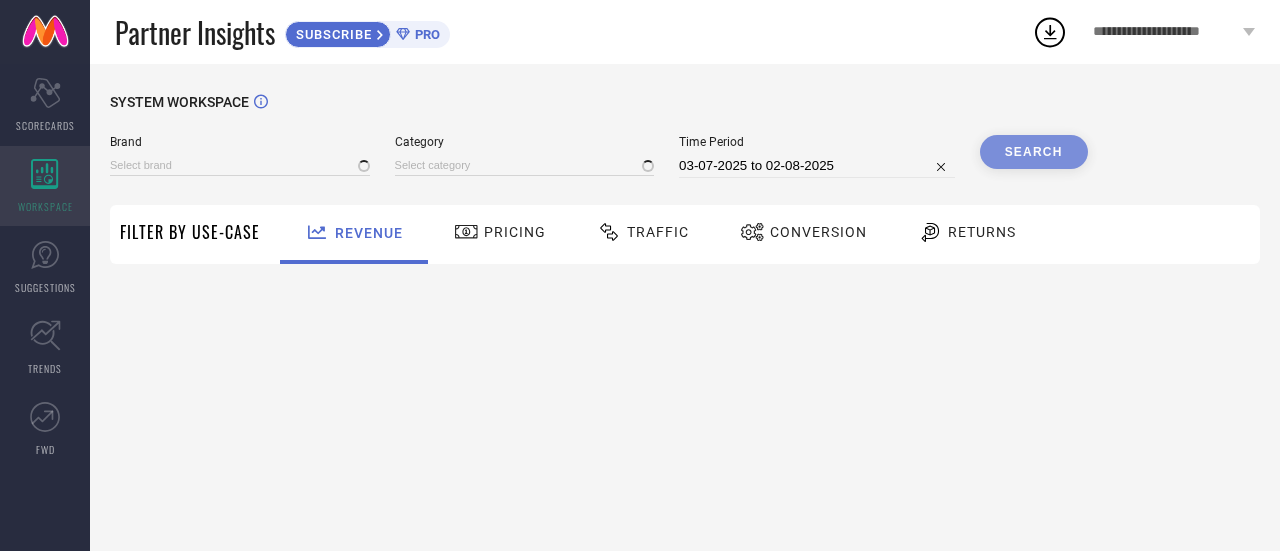 type on "VOI JEANS" 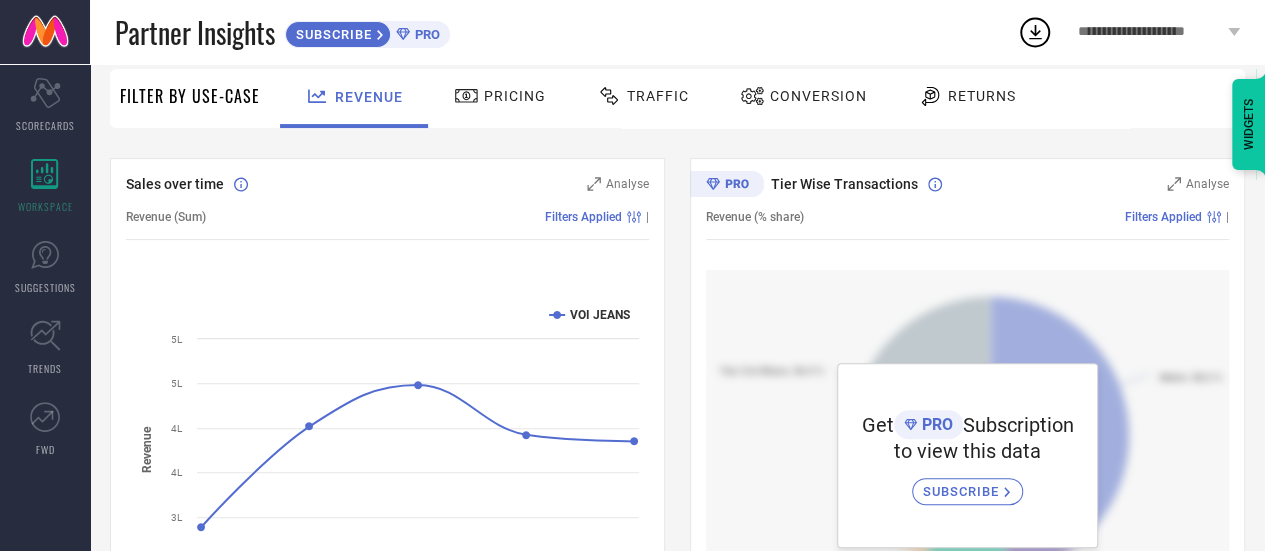 scroll, scrollTop: 132, scrollLeft: 0, axis: vertical 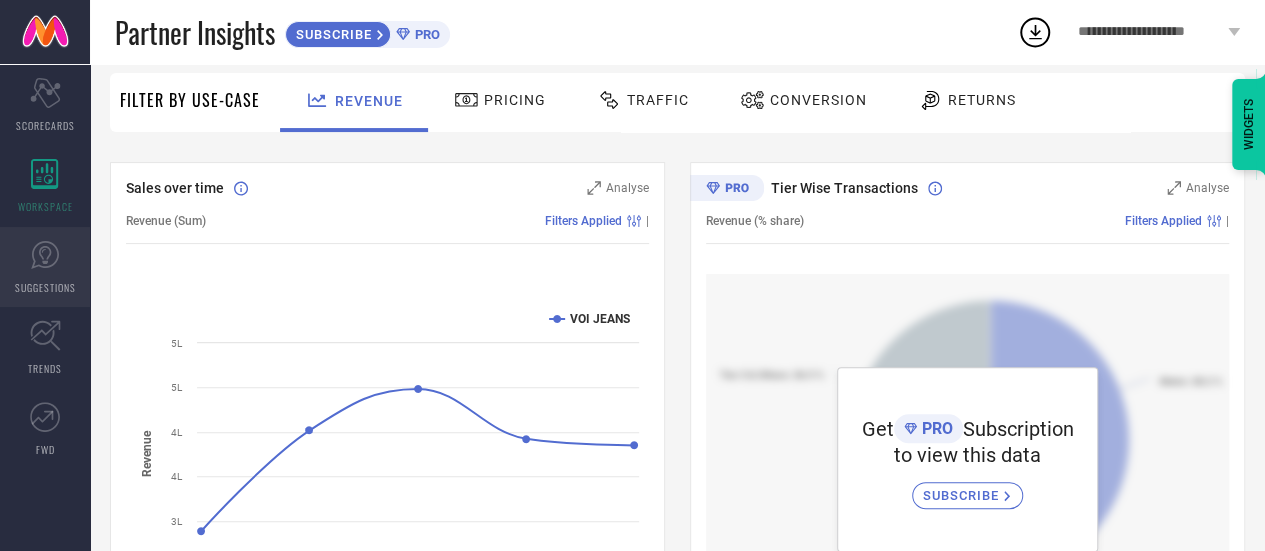 click on "SUGGESTIONS" at bounding box center (45, 287) 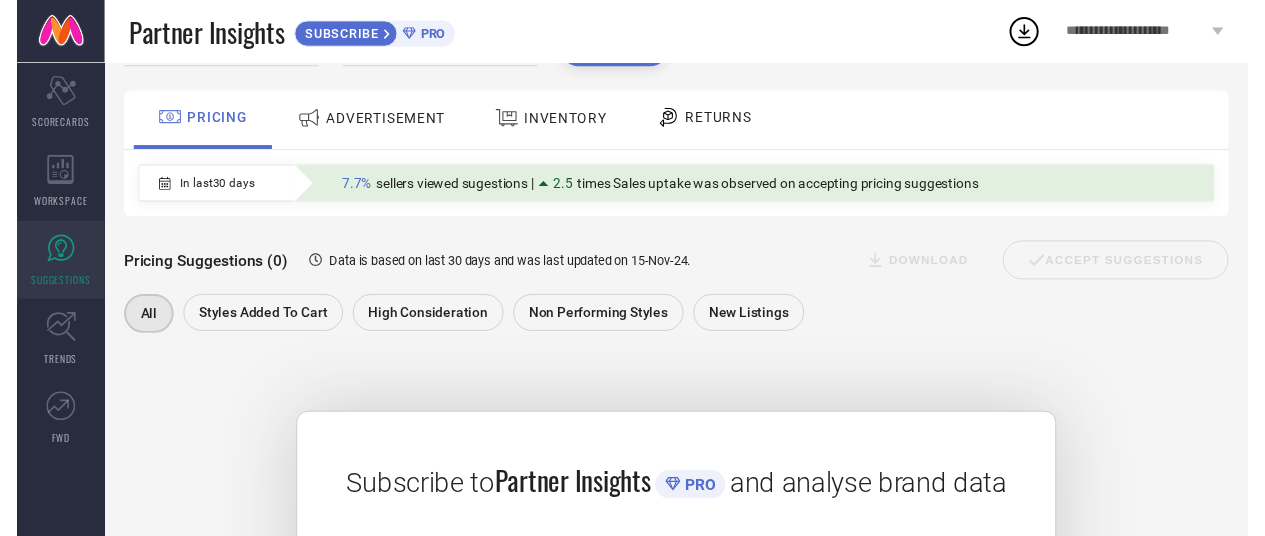 scroll, scrollTop: 0, scrollLeft: 0, axis: both 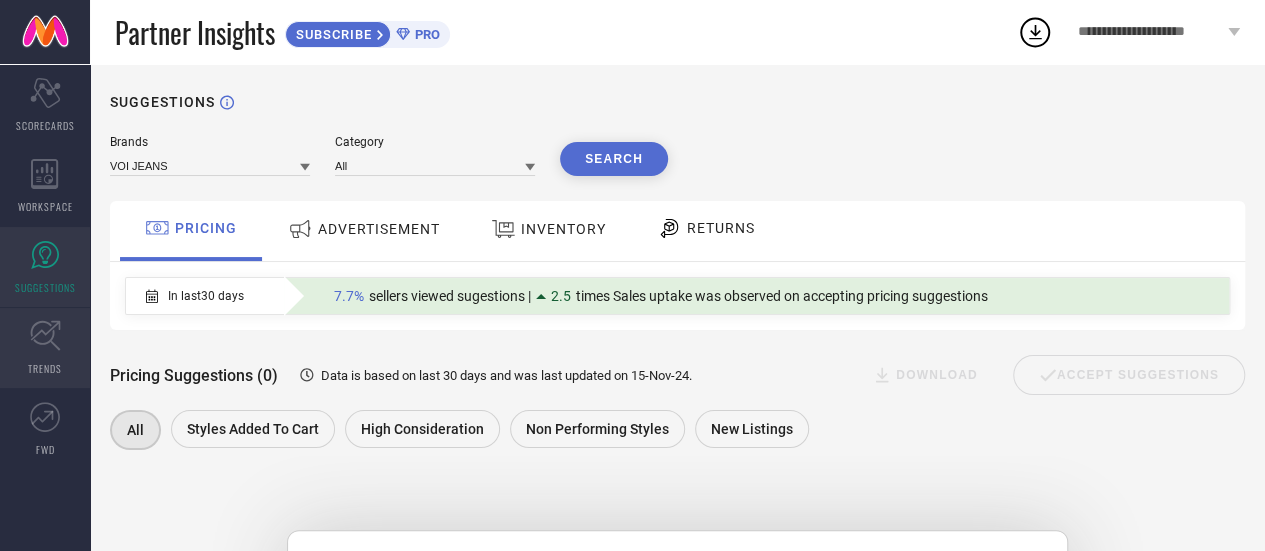 click 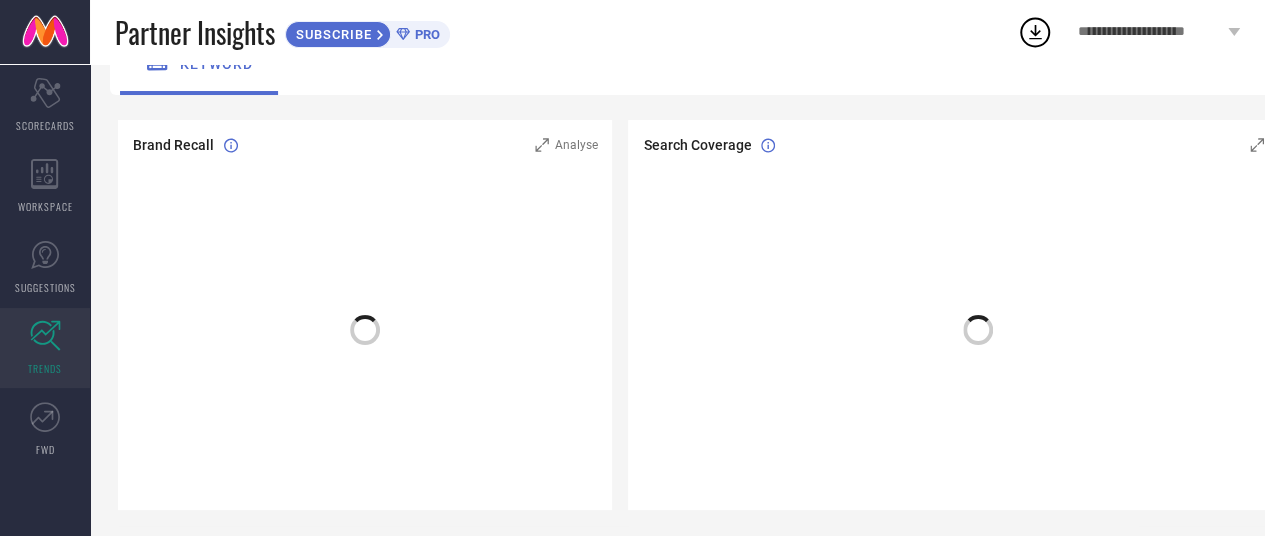 scroll, scrollTop: 166, scrollLeft: 0, axis: vertical 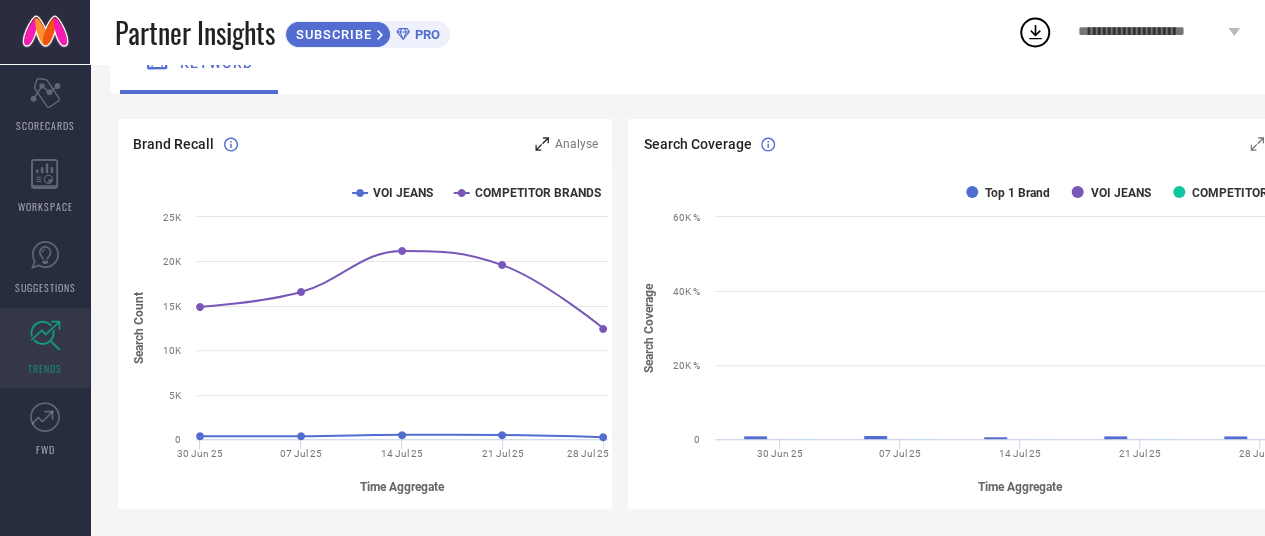click 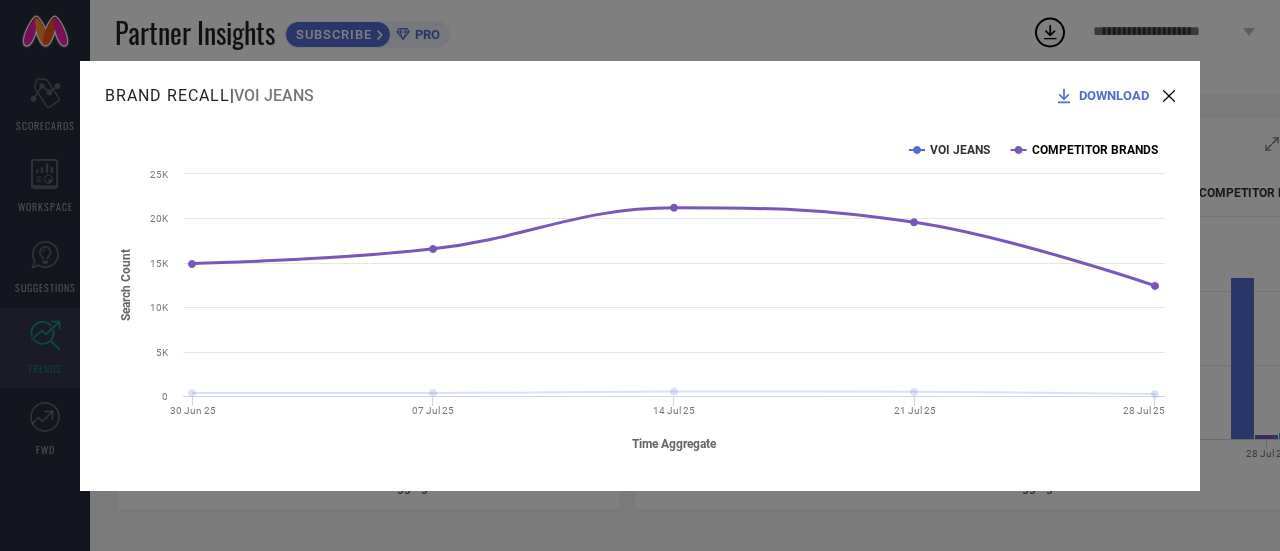 click on "COMPETITOR BRANDS" 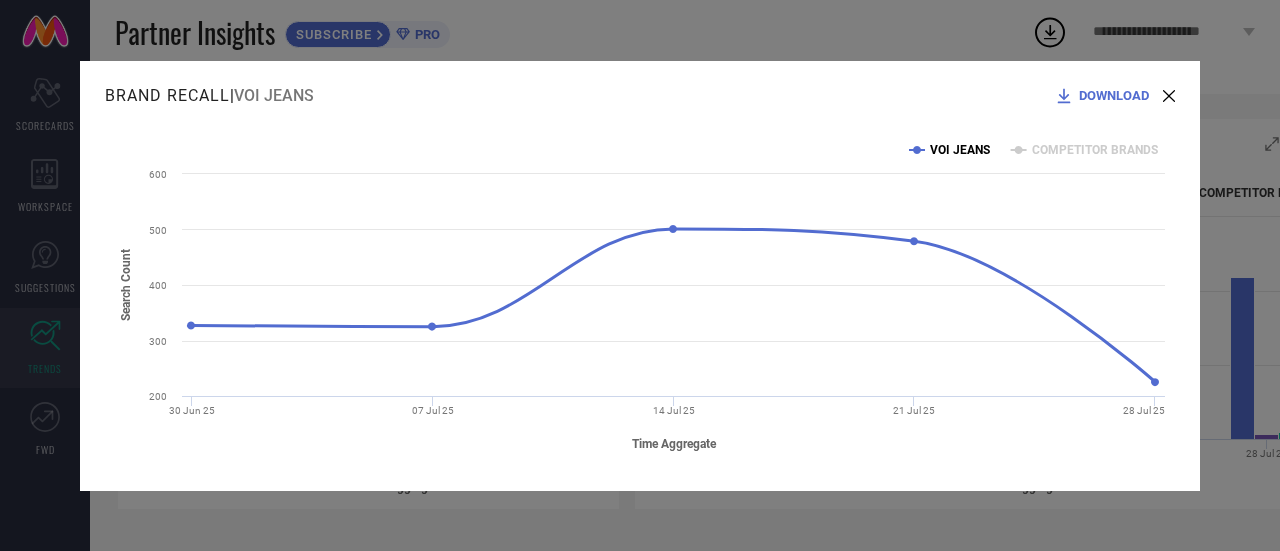 click on "VOI JEANS" 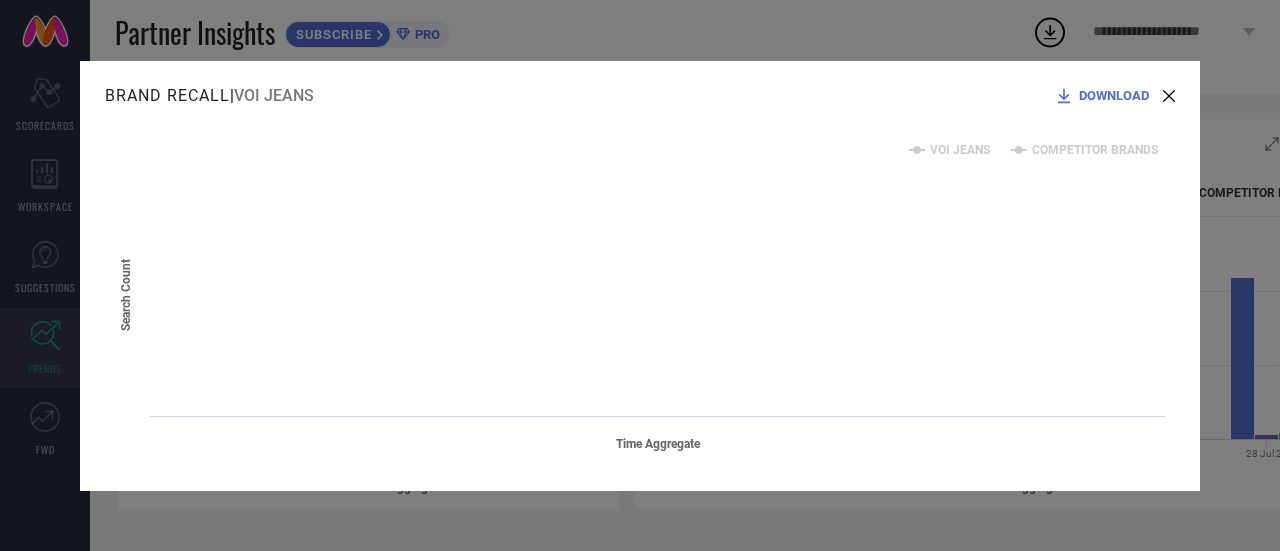 click on "Brand Recall  |  VOI JEANS DOWNLOAD   Created with Highcharts 9.3.3 Time Aggregate Search Count VOI JEANS COMPETITOR BRANDS Week from Monday, Jul 21, 2025 ●  COMPETITOR BRANDS:  19,561" at bounding box center (640, 276) 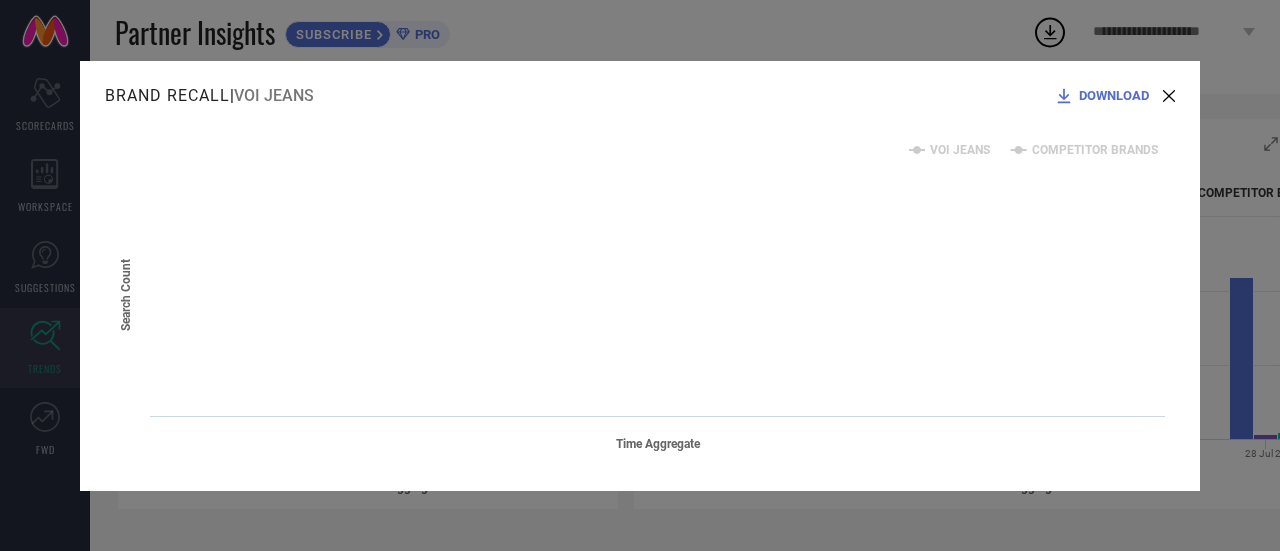 drag, startPoint x: 1179, startPoint y: 93, endPoint x: 1164, endPoint y: 99, distance: 16.155495 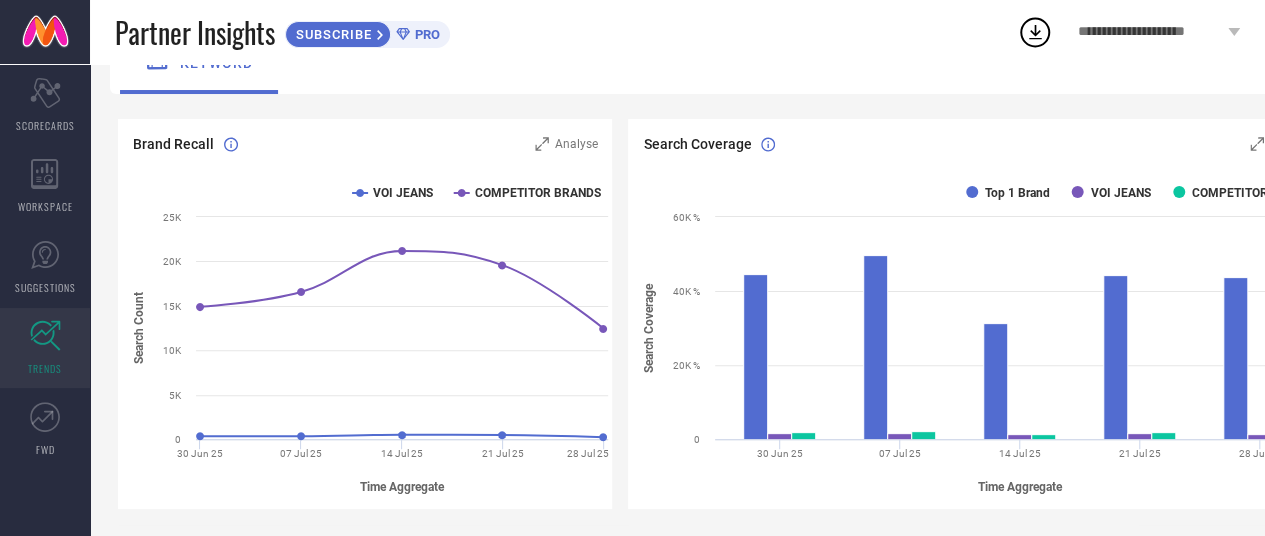 scroll, scrollTop: 166, scrollLeft: 104, axis: both 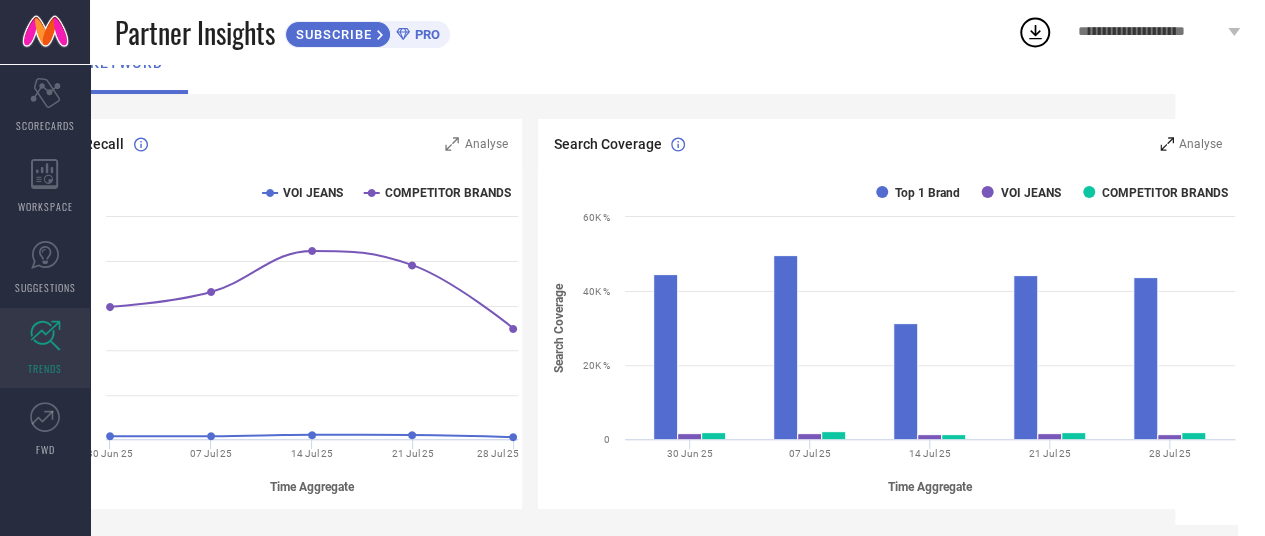 click on "Analyse" at bounding box center (1200, 144) 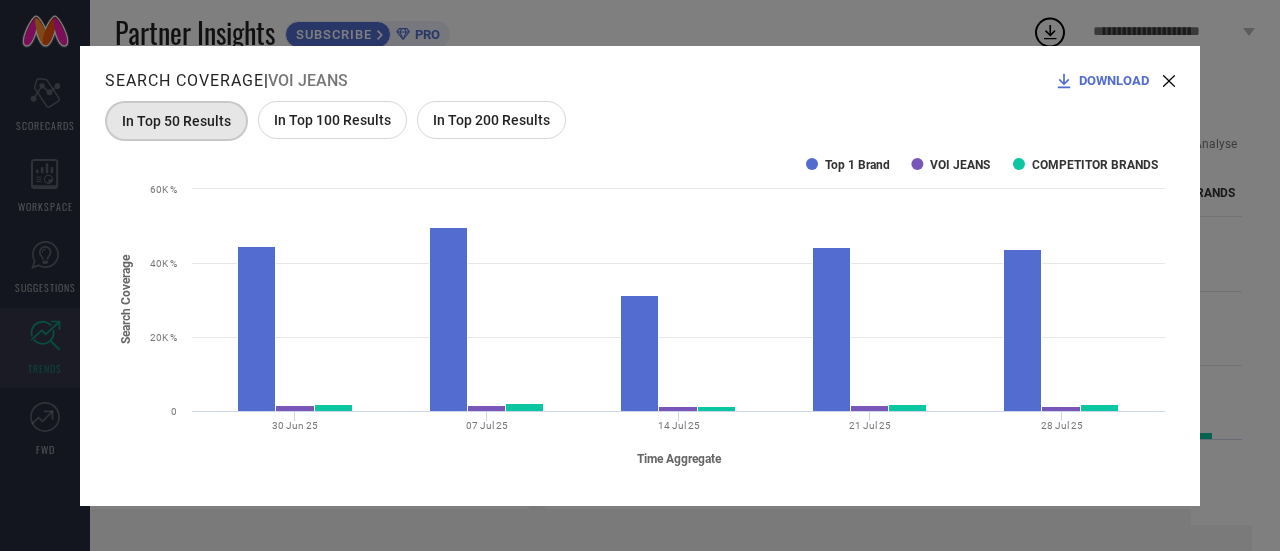 click 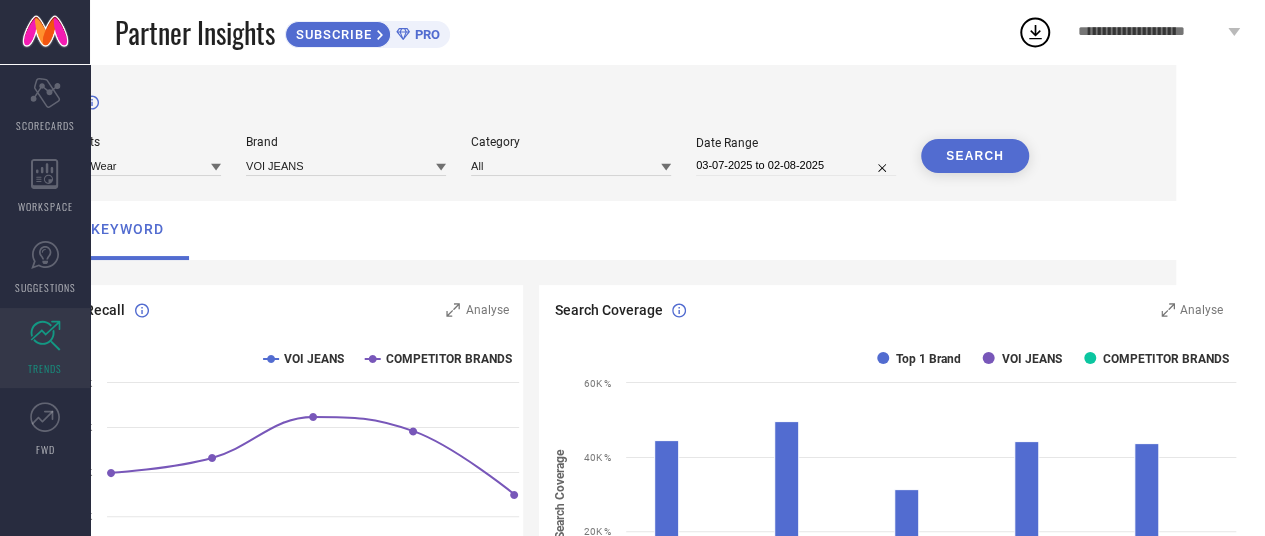 scroll, scrollTop: 0, scrollLeft: 0, axis: both 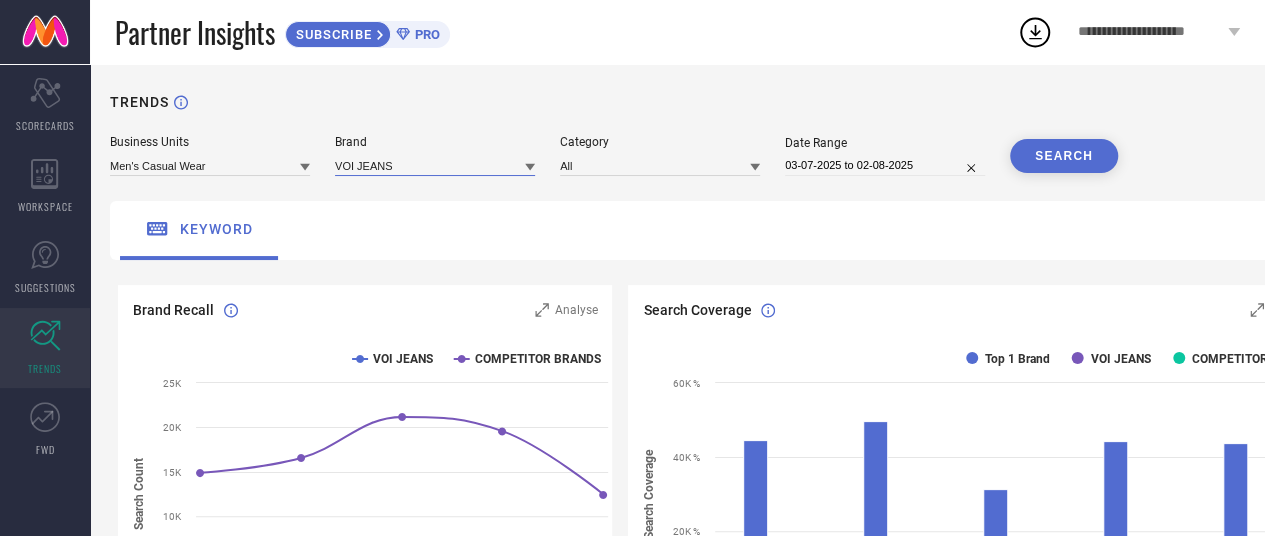 click at bounding box center (435, 165) 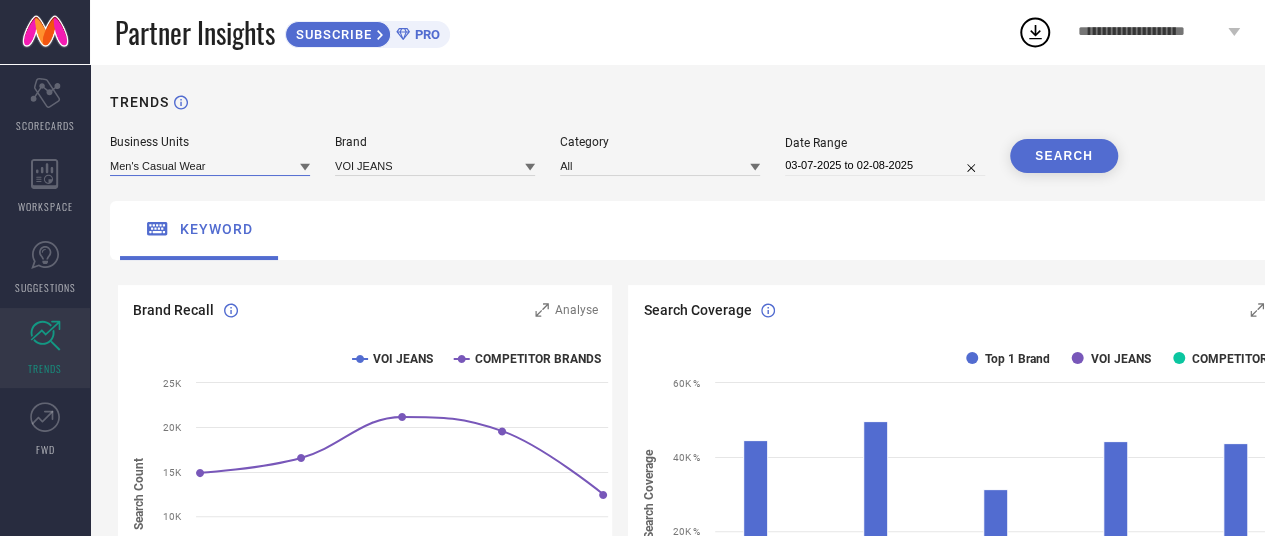 click at bounding box center (210, 165) 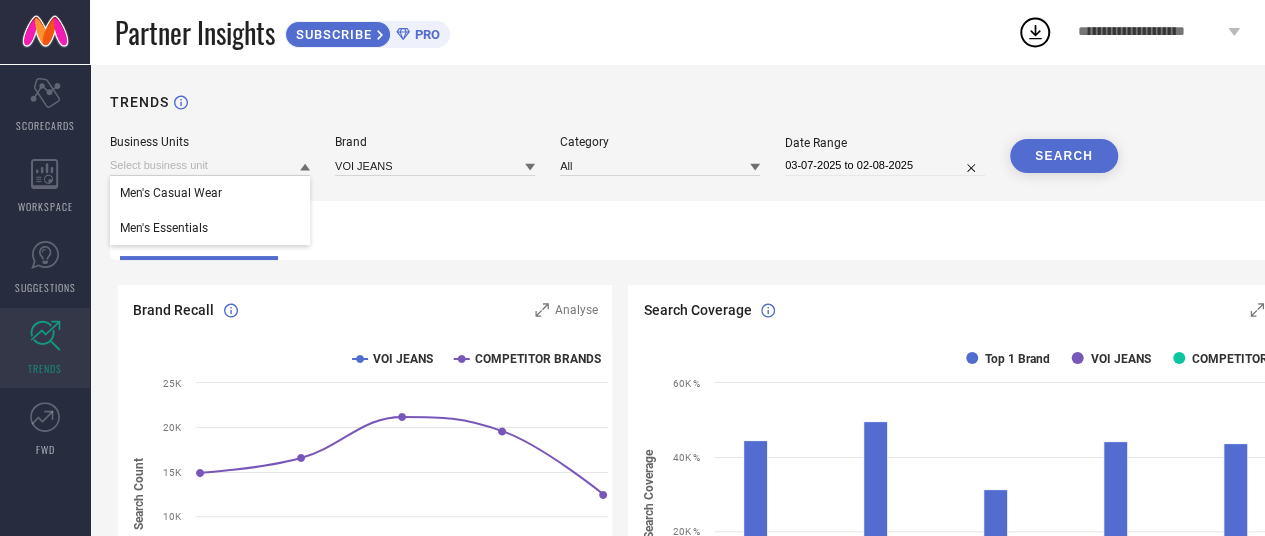 click on "Men's Casual Wear Men's Essentials" at bounding box center (210, 165) 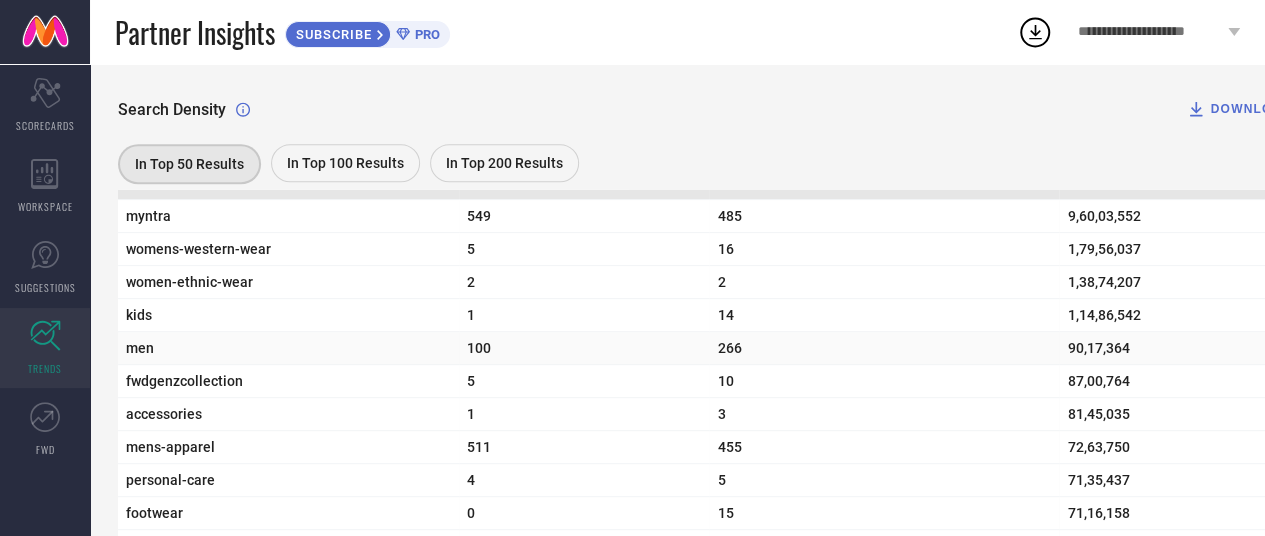 scroll, scrollTop: 612, scrollLeft: 0, axis: vertical 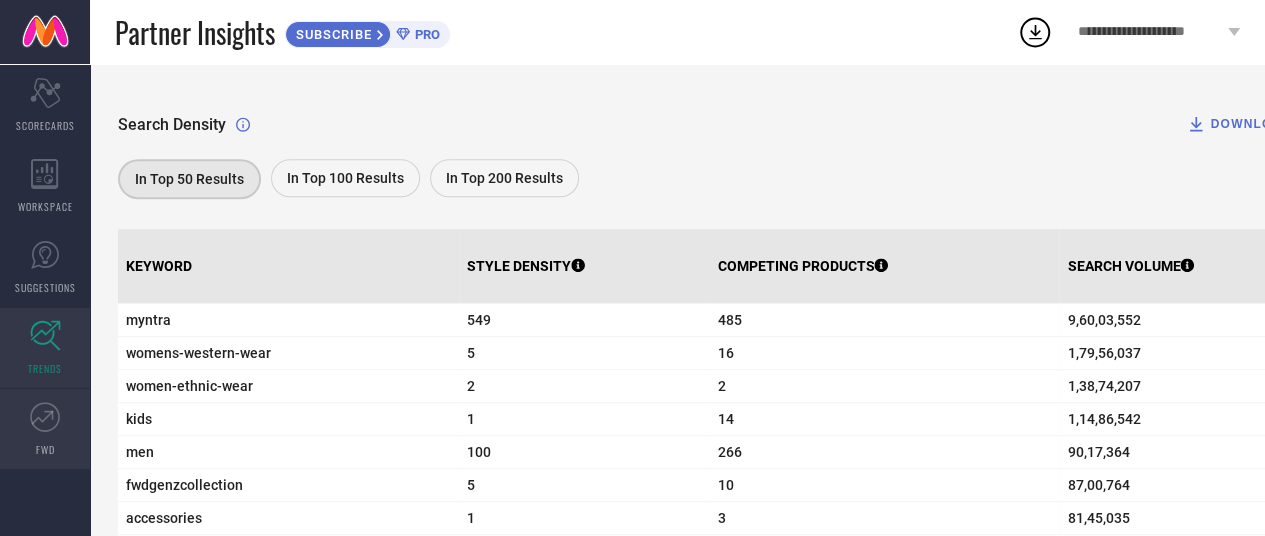 click 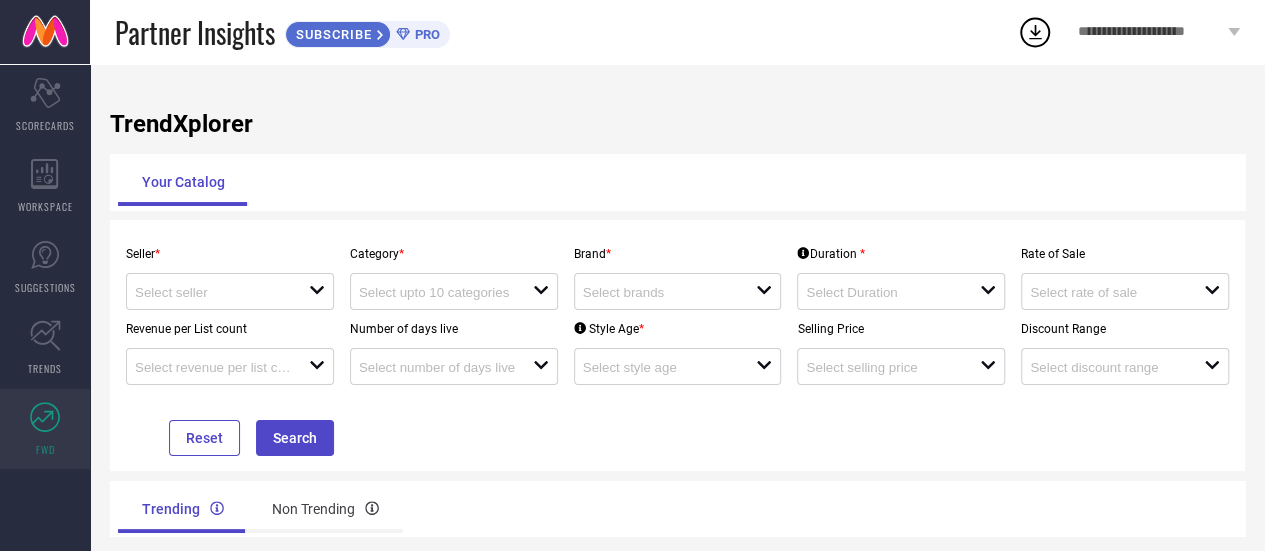 scroll, scrollTop: 90, scrollLeft: 0, axis: vertical 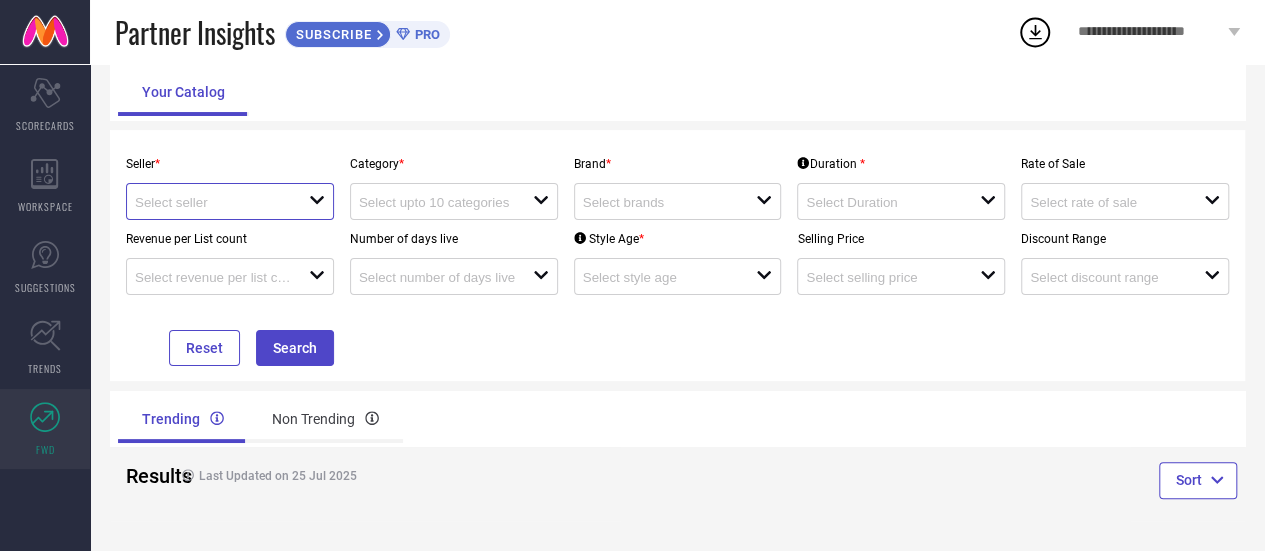 click at bounding box center [213, 202] 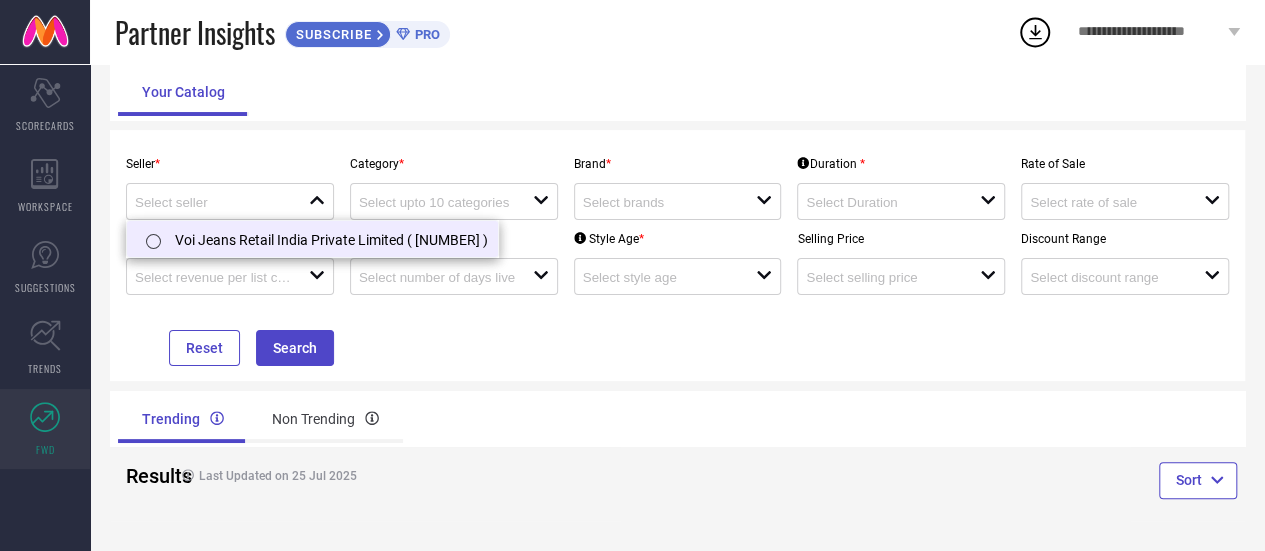 click on "Voi Jeans Retail India Private Limited ( [NUMBER] )" at bounding box center (312, 239) 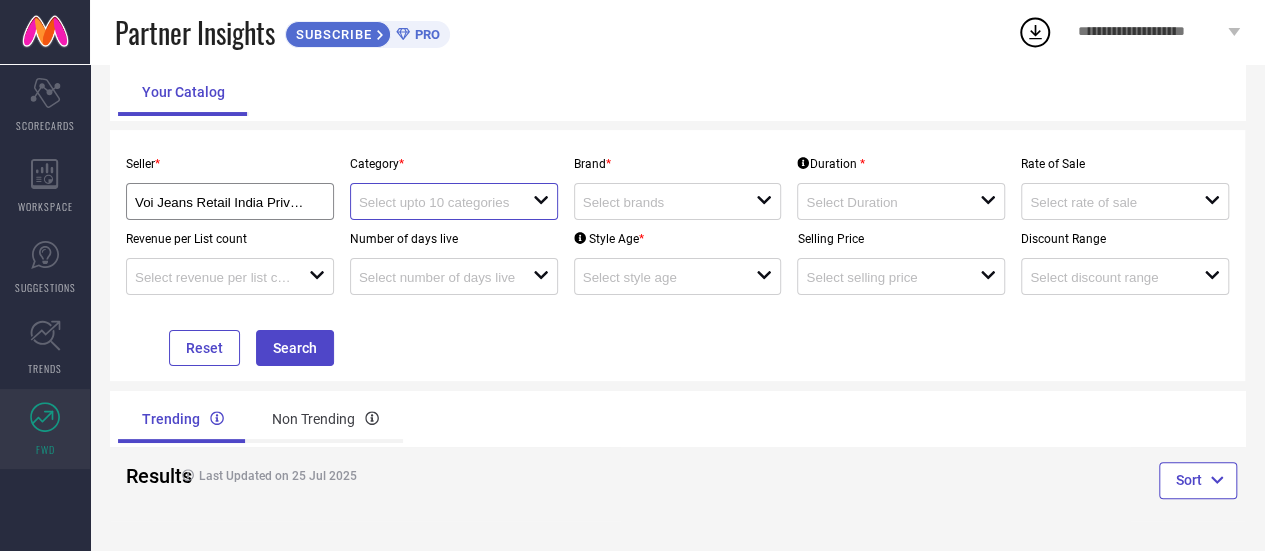 click at bounding box center [437, 202] 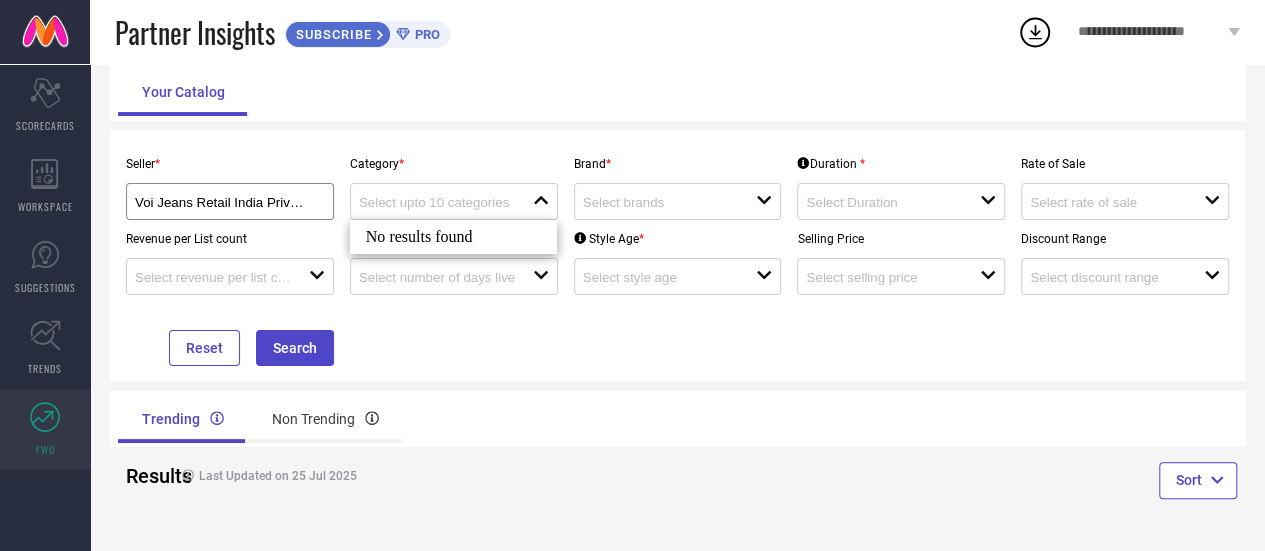 click on "No results found" at bounding box center (454, 237) 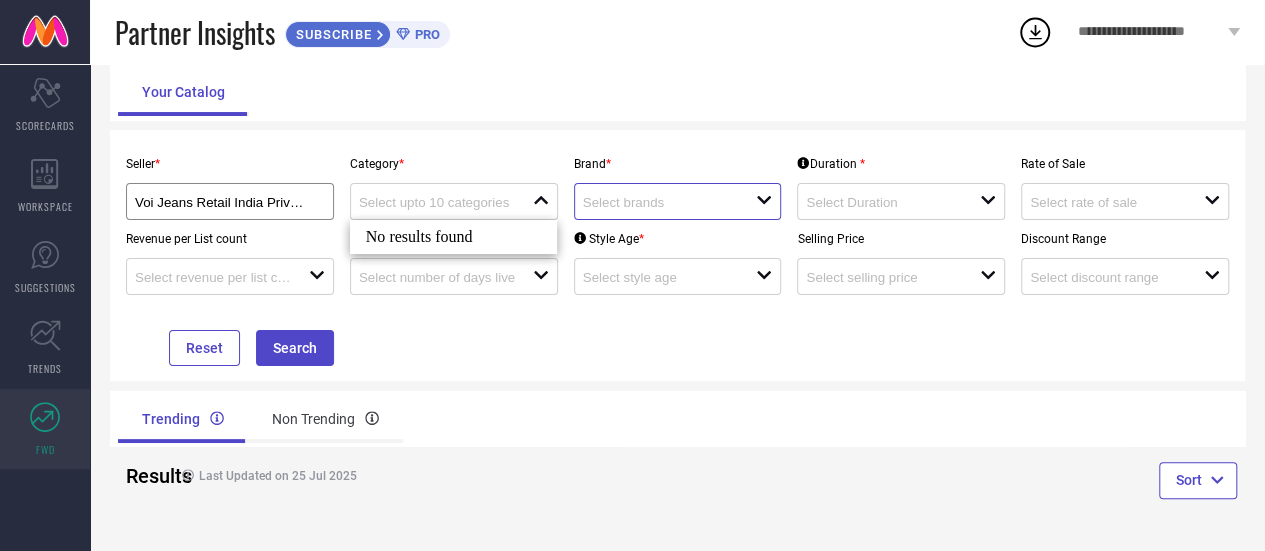 click at bounding box center (661, 202) 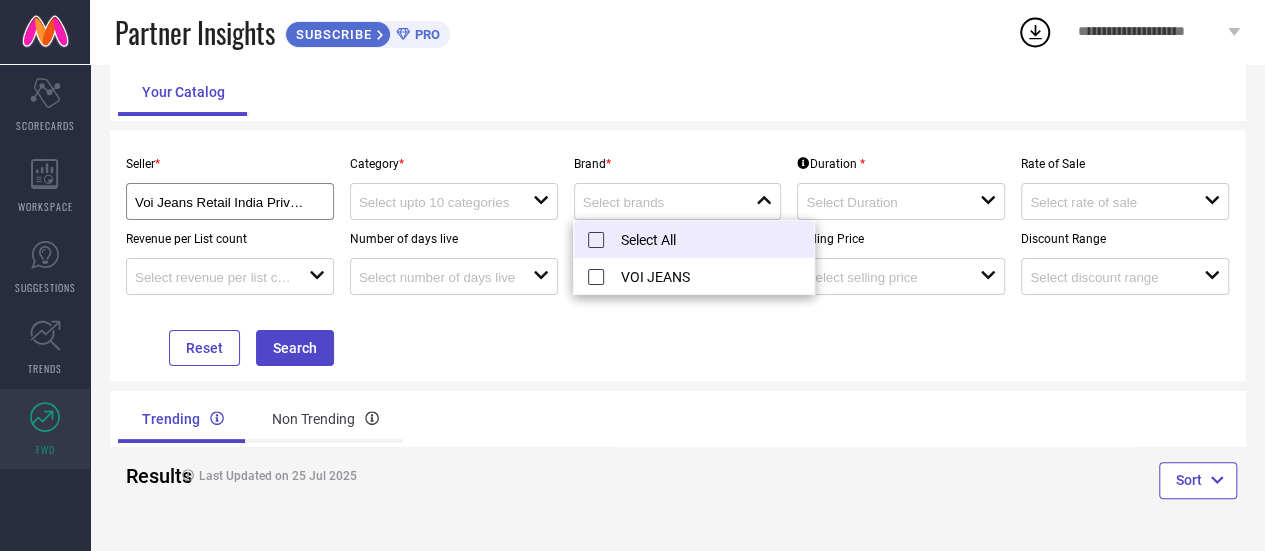 click on "Select All" at bounding box center [694, 239] 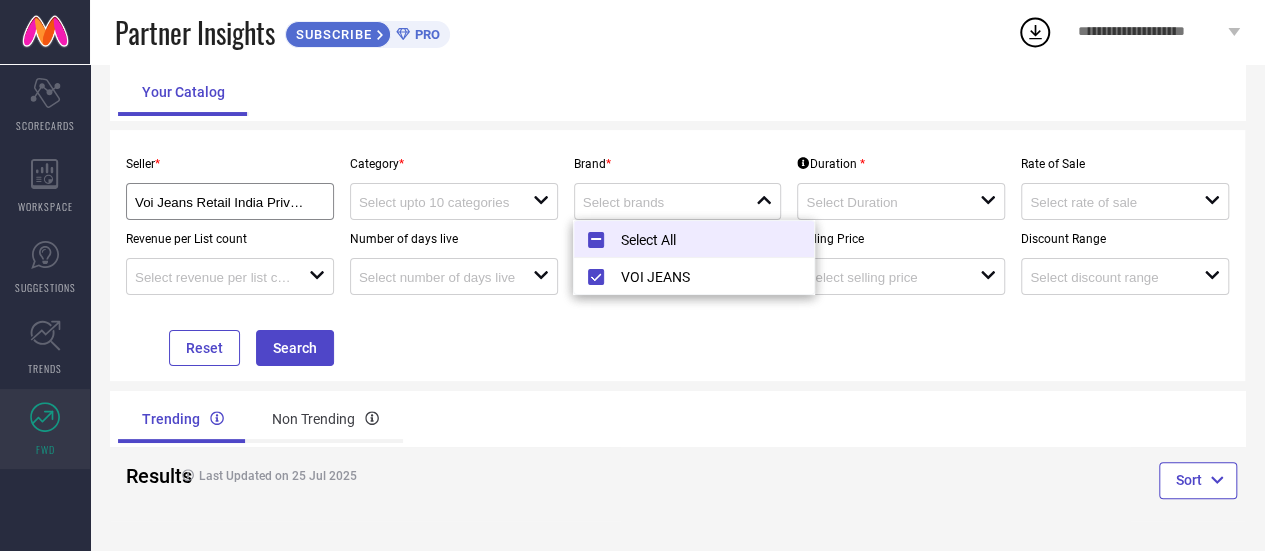type on "VOI JEANS" 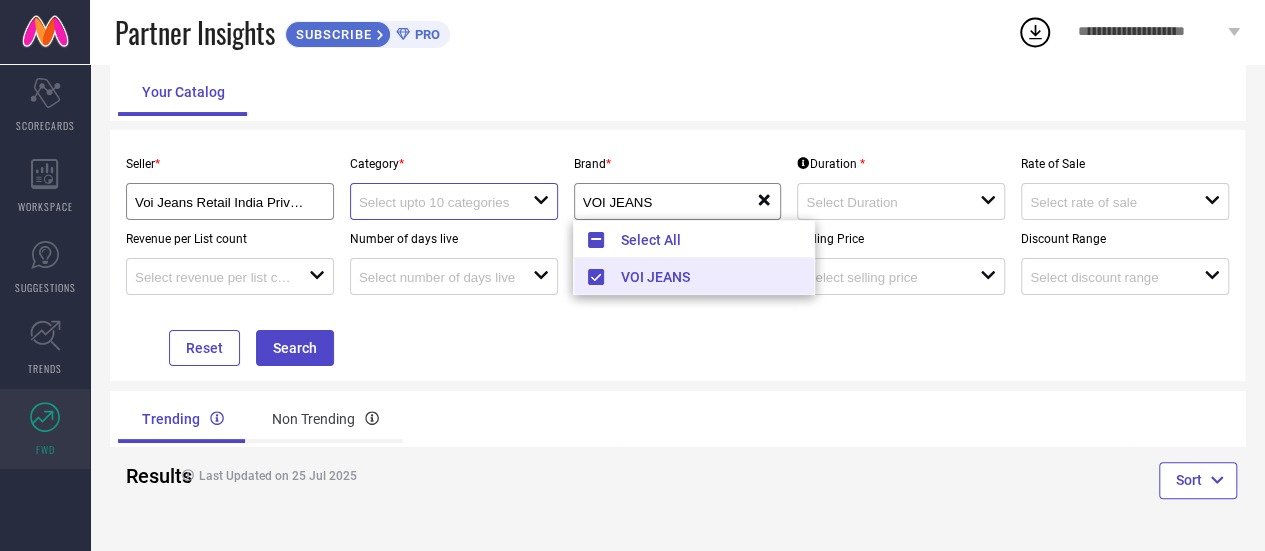 click at bounding box center (437, 202) 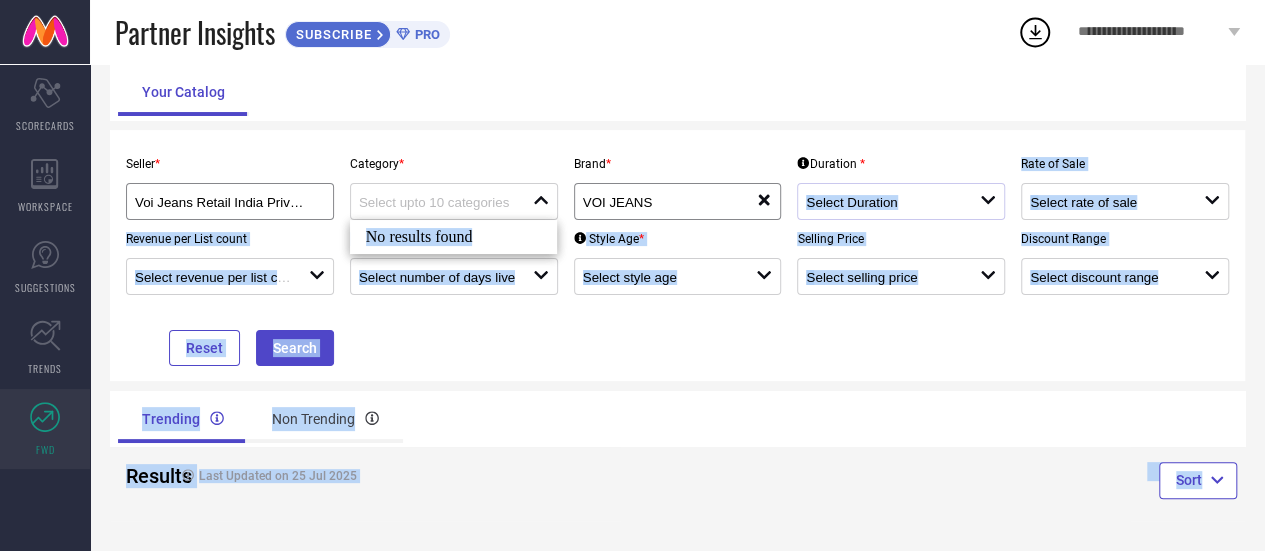 drag, startPoint x: 468, startPoint y: 233, endPoint x: 888, endPoint y: 193, distance: 421.90045 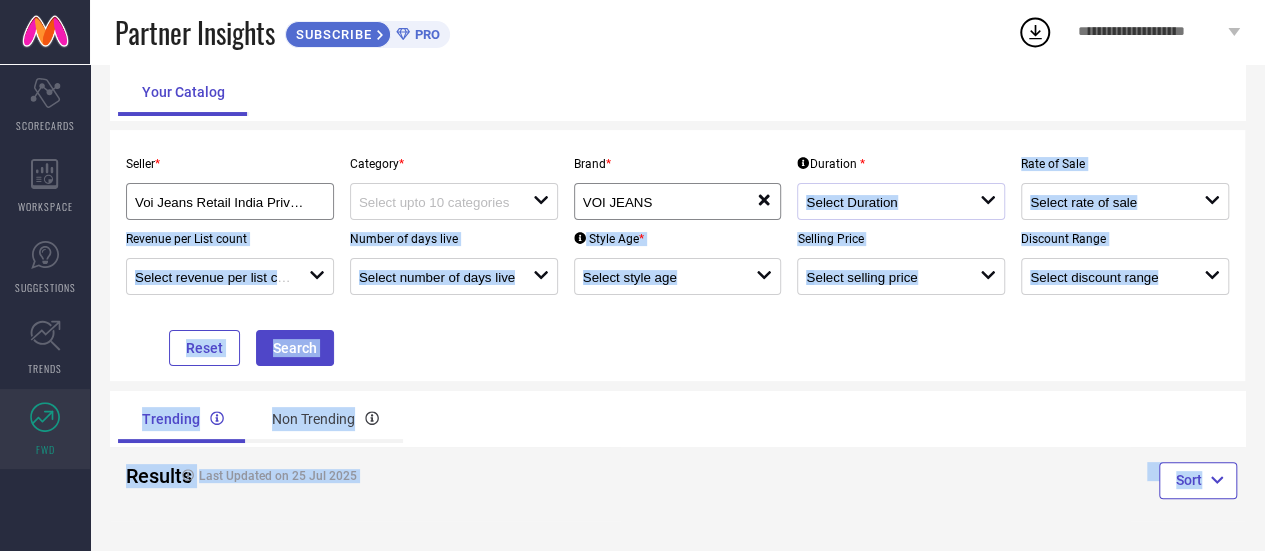 click at bounding box center (893, 201) 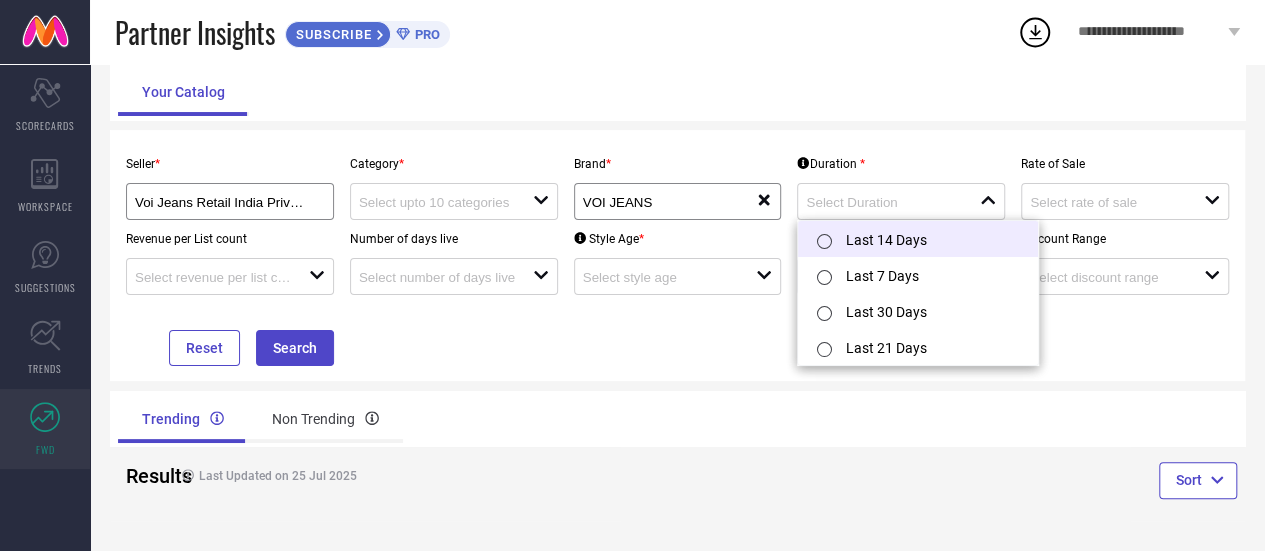 click on "Last 14 Days" at bounding box center (918, 239) 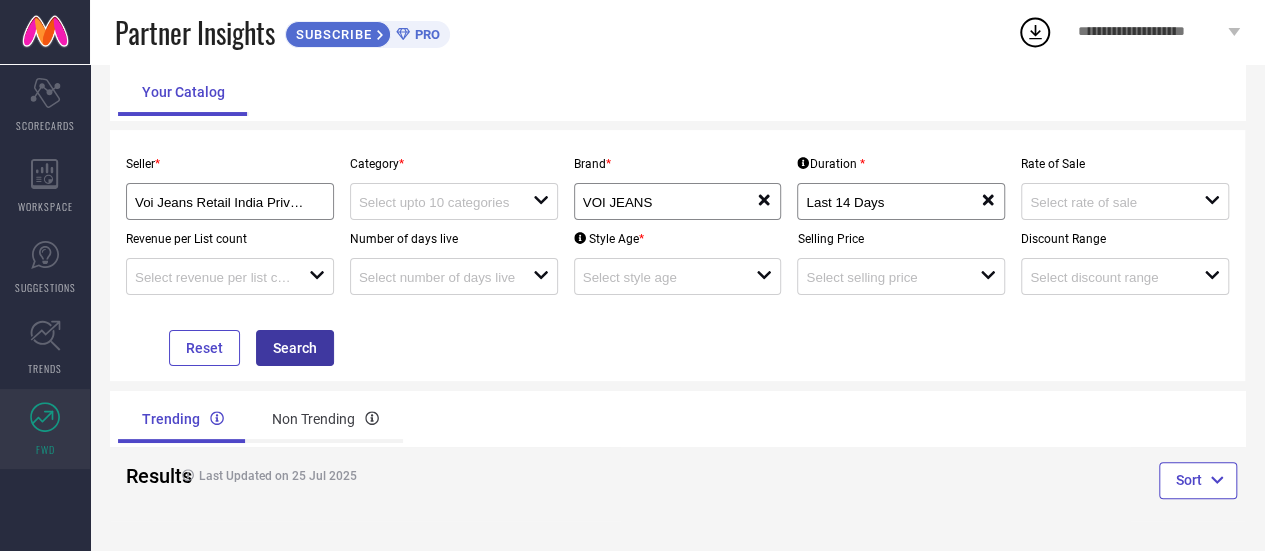 click on "Search" at bounding box center (295, 348) 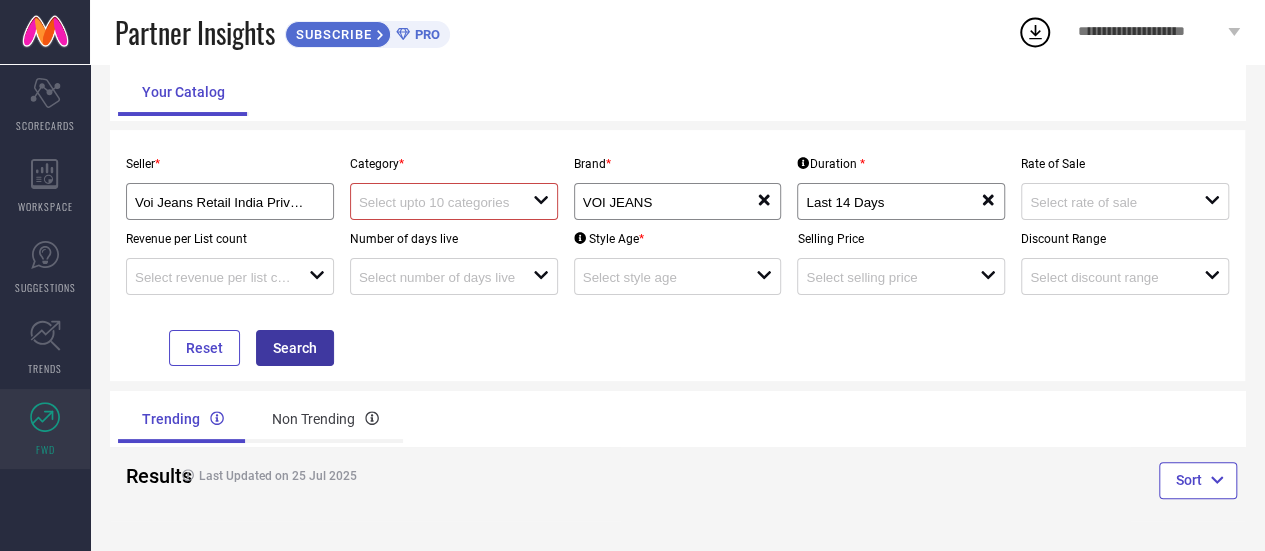 click on "Search" at bounding box center [295, 348] 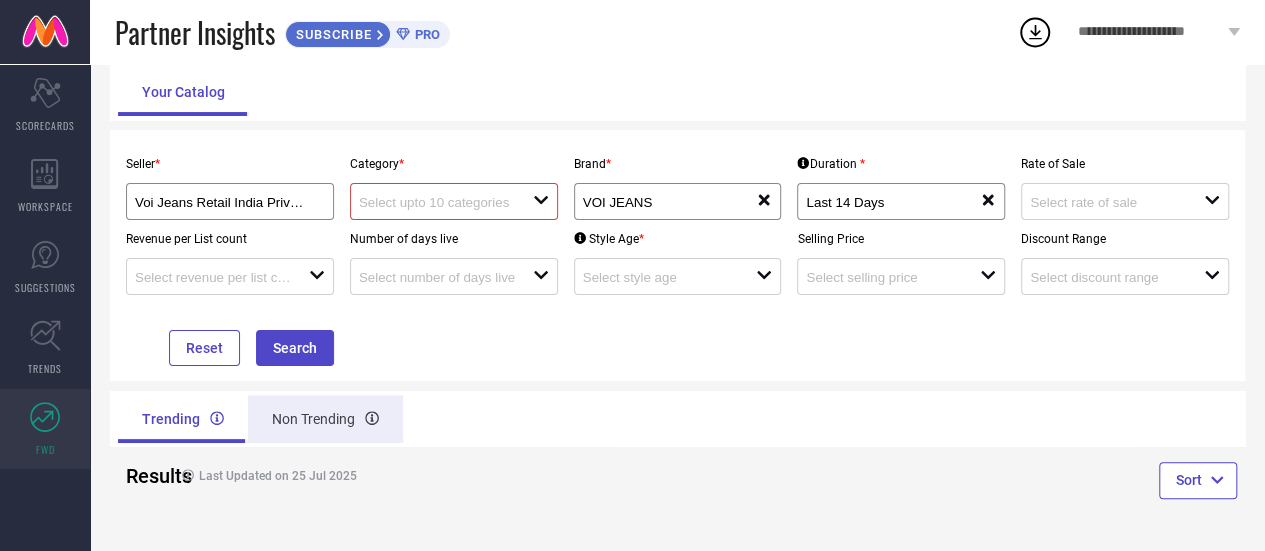 click on "Non Trending" at bounding box center (325, 419) 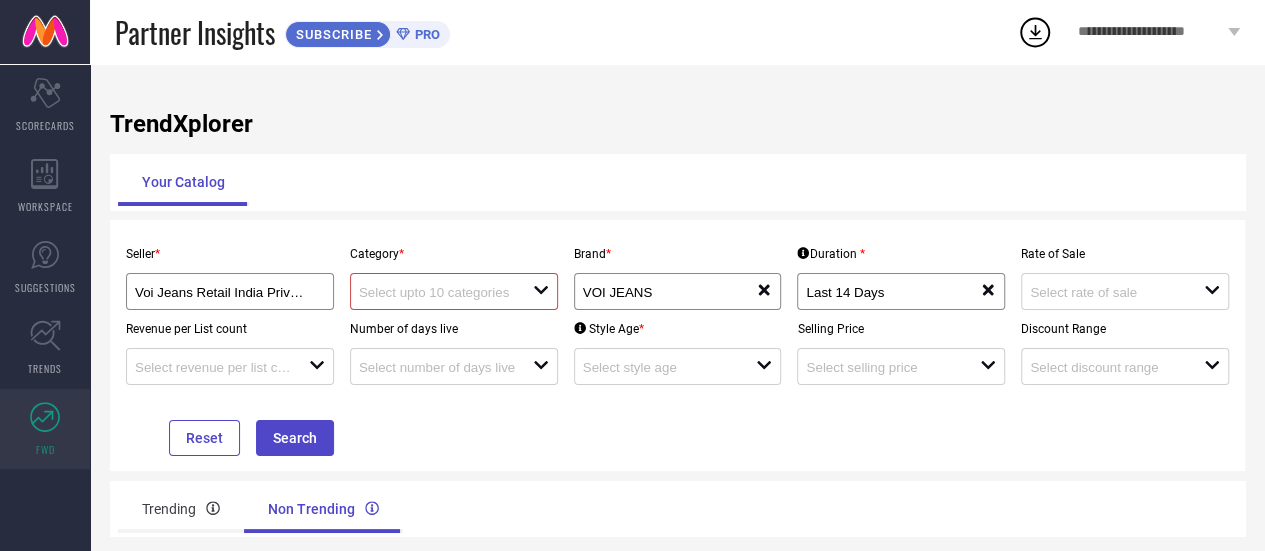 scroll, scrollTop: 90, scrollLeft: 0, axis: vertical 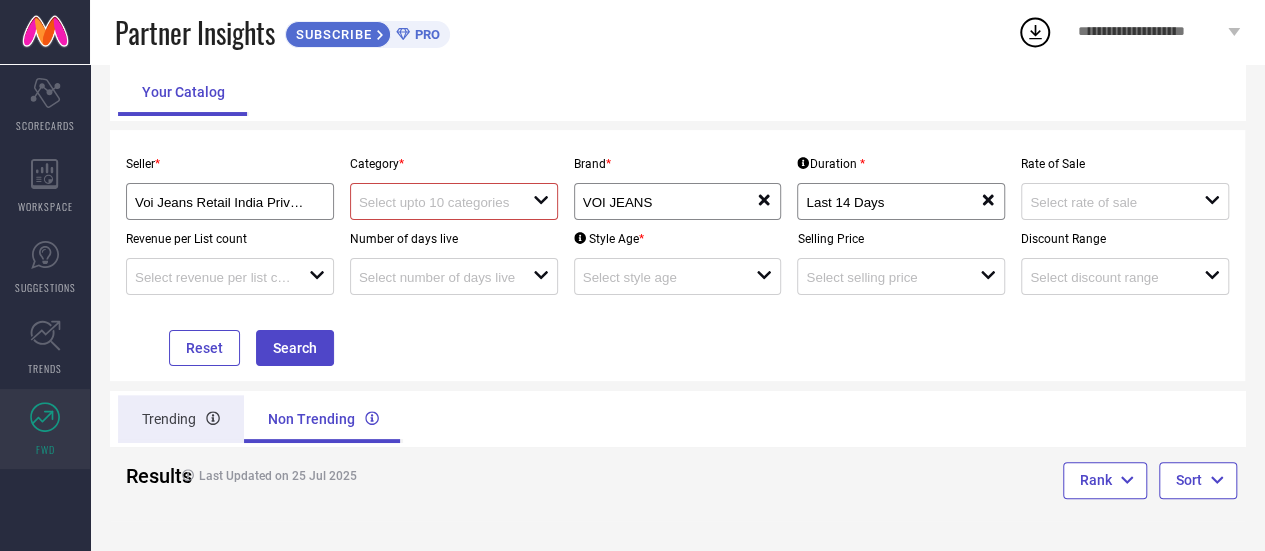 click on "Trending" at bounding box center [181, 419] 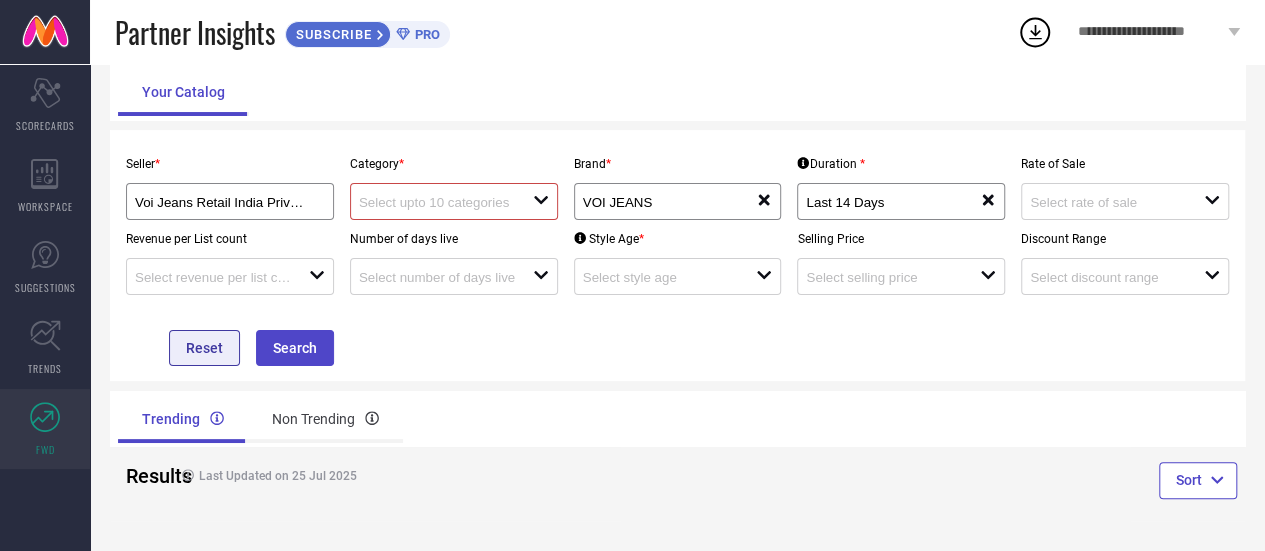 click on "Reset" at bounding box center [204, 348] 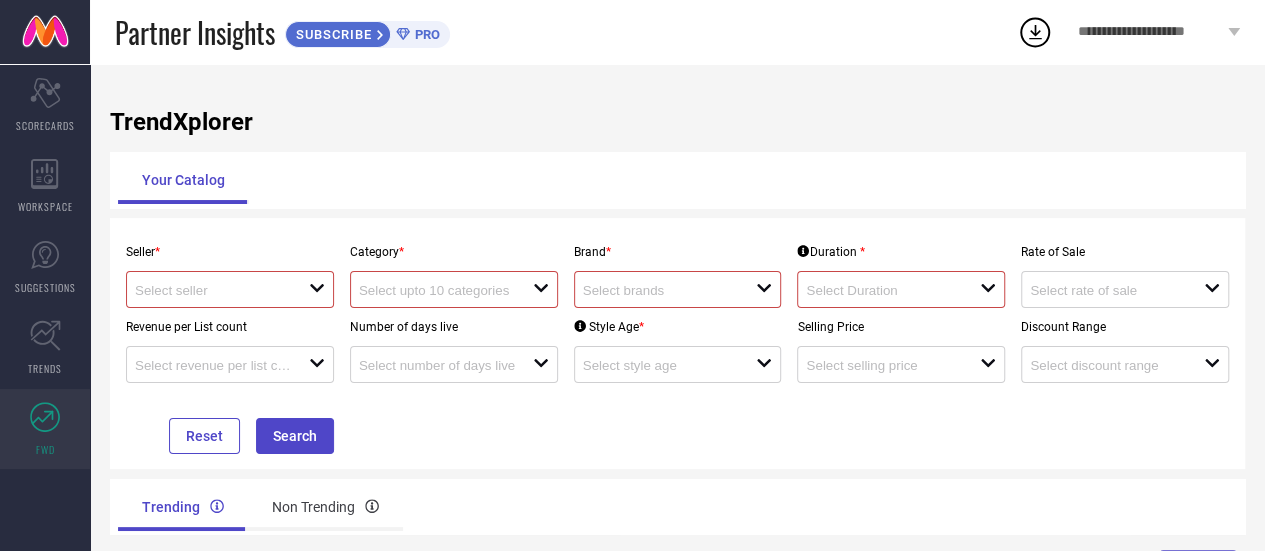 scroll, scrollTop: 0, scrollLeft: 0, axis: both 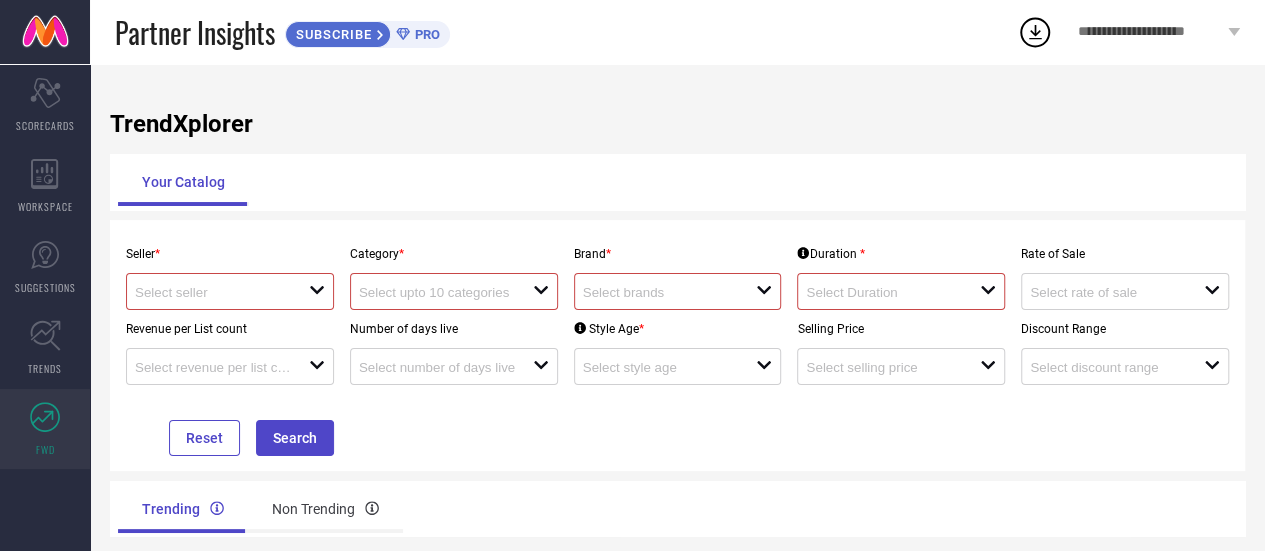 click at bounding box center (45, 32) 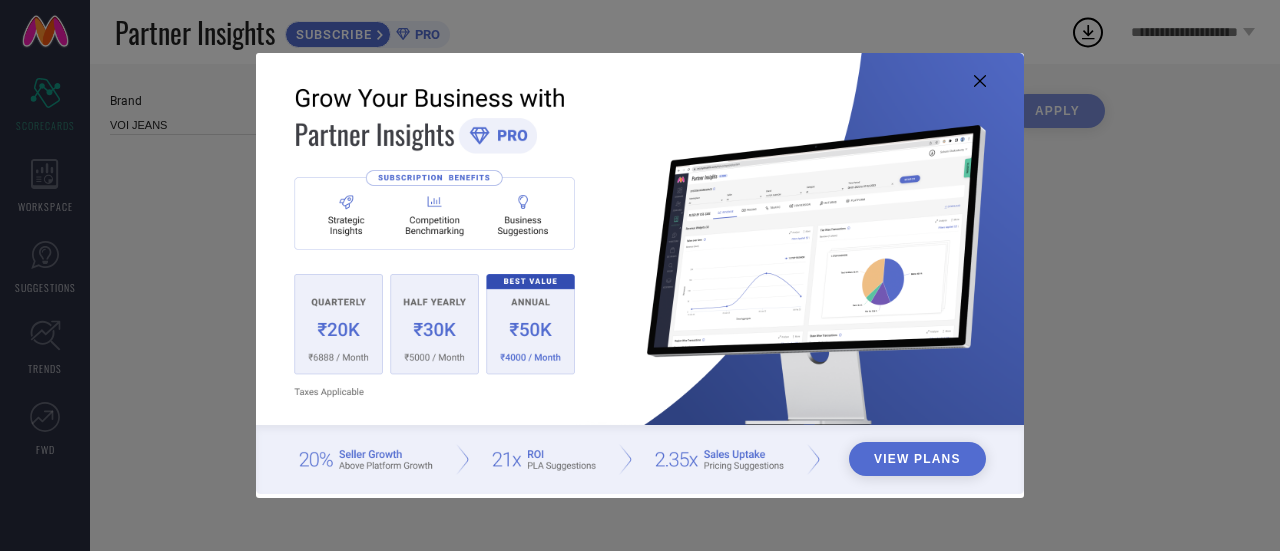 type on "All" 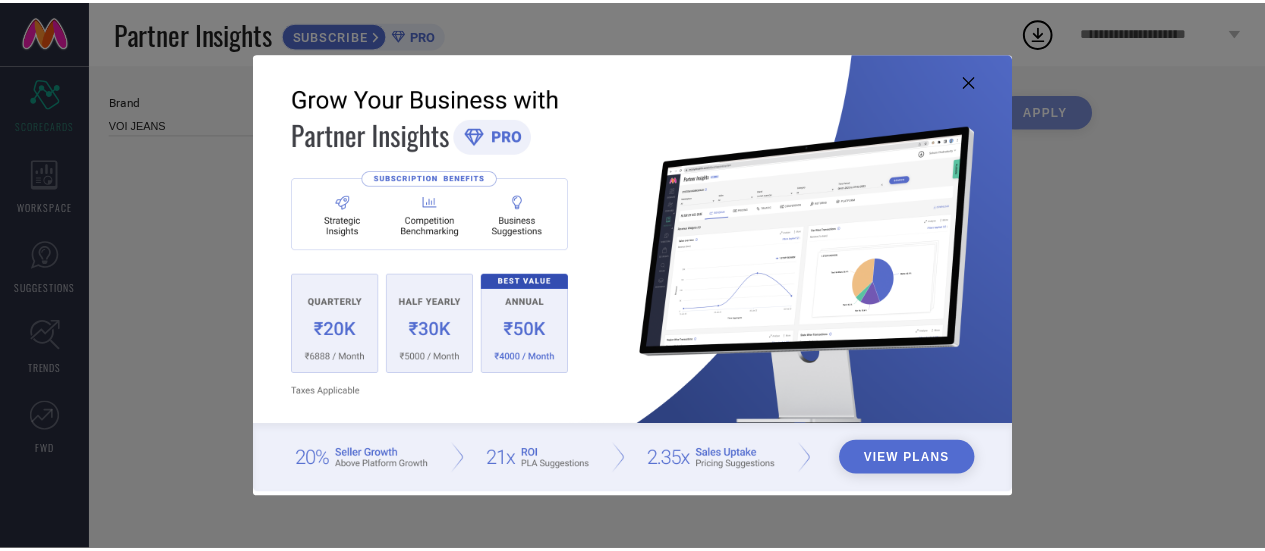 scroll, scrollTop: 0, scrollLeft: 0, axis: both 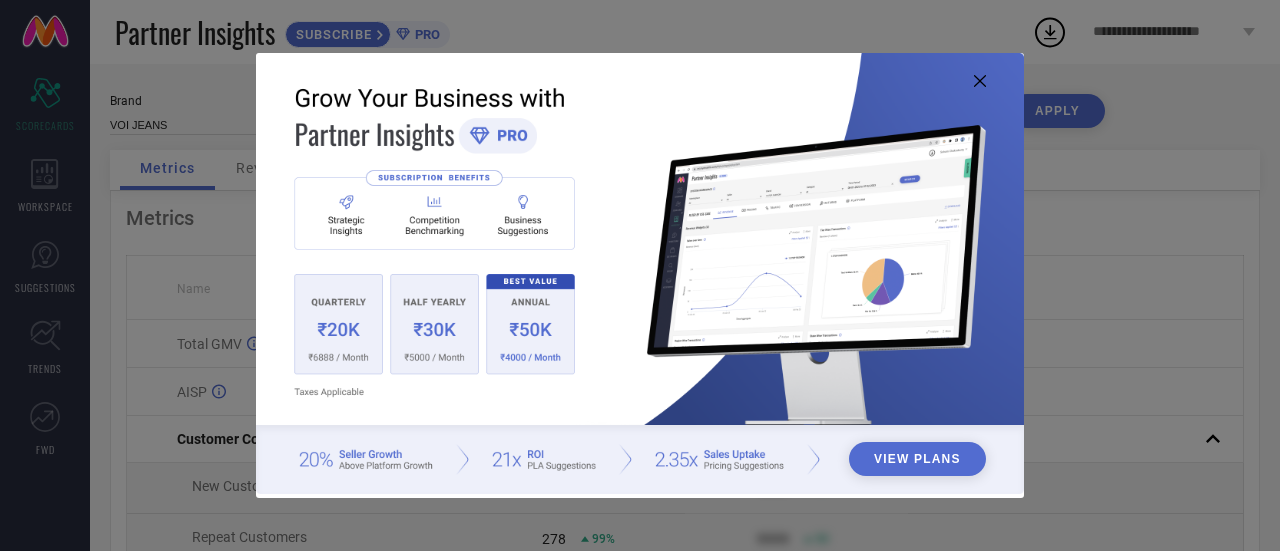 click at bounding box center (640, 274) 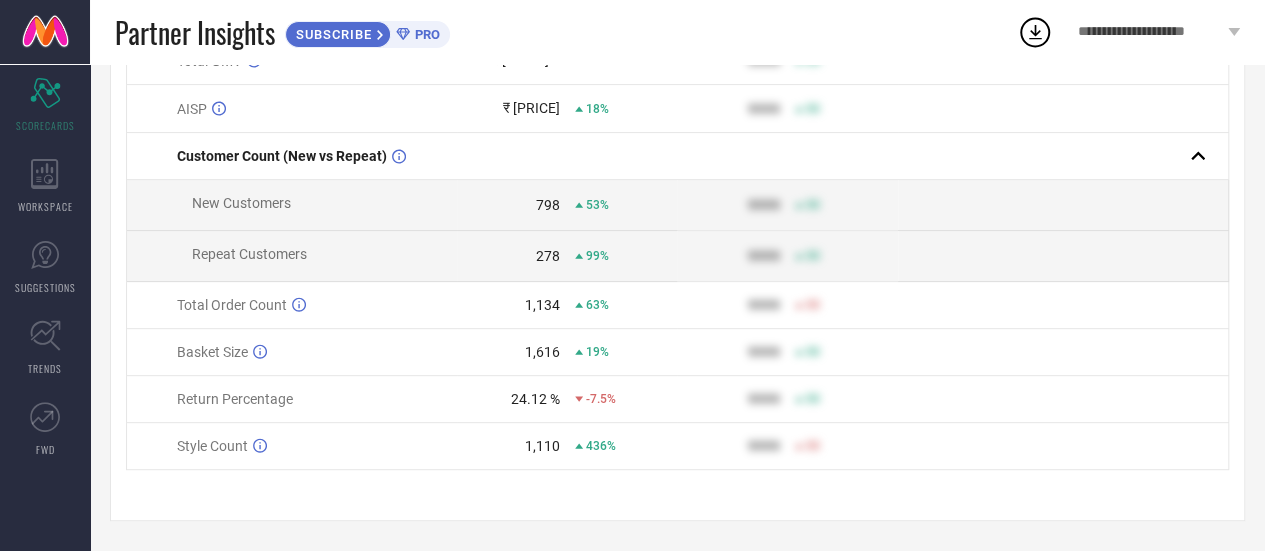scroll, scrollTop: 0, scrollLeft: 0, axis: both 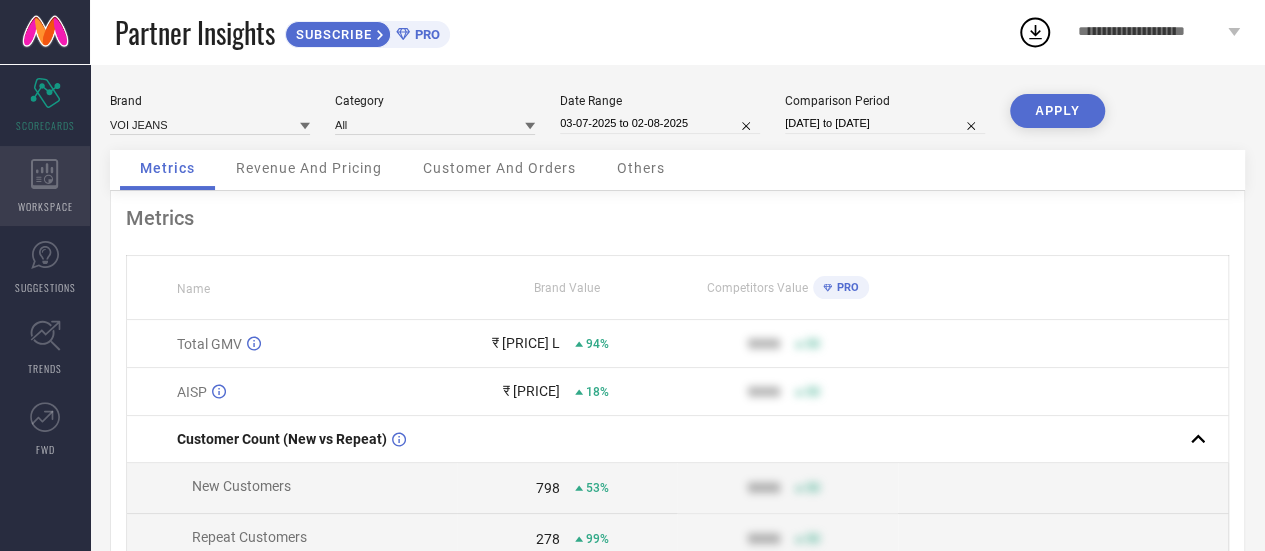 click 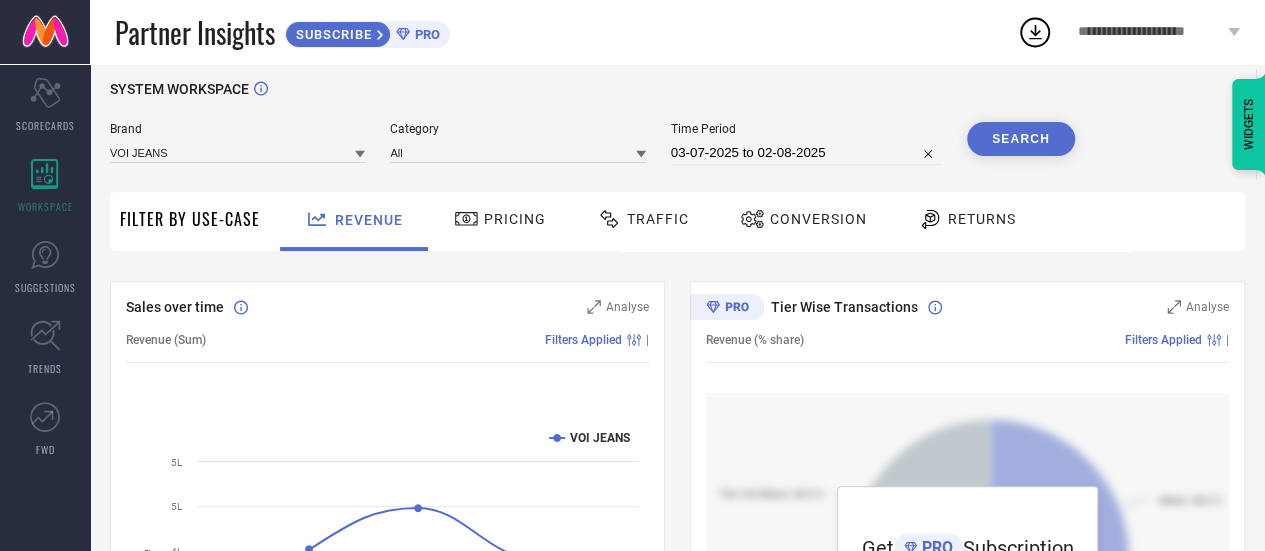 scroll, scrollTop: 8, scrollLeft: 0, axis: vertical 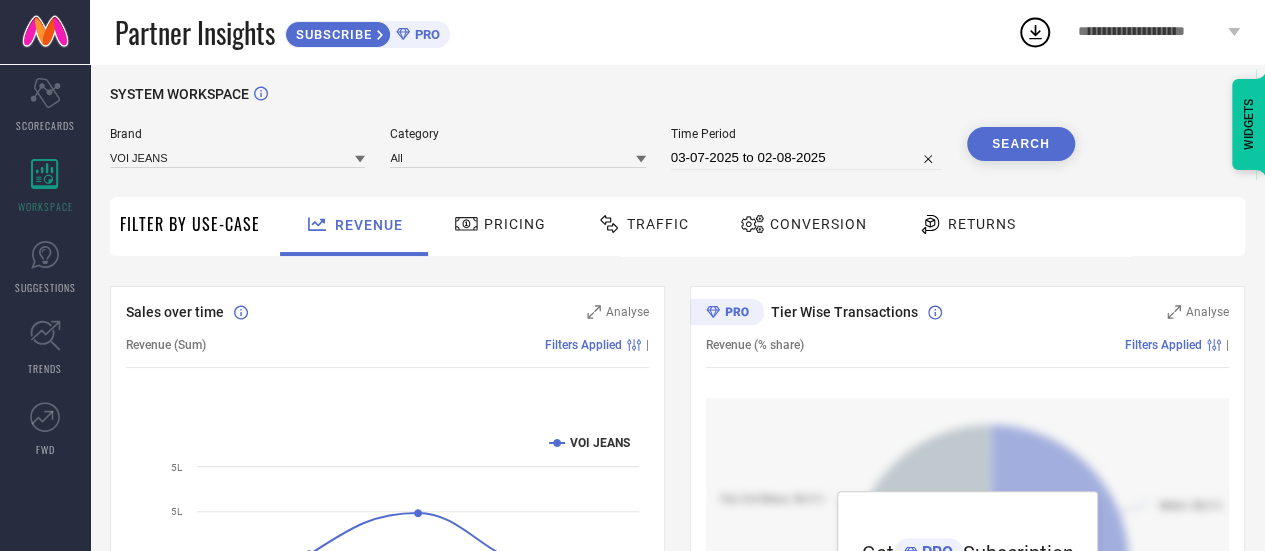 click on "Traffic" at bounding box center (658, 224) 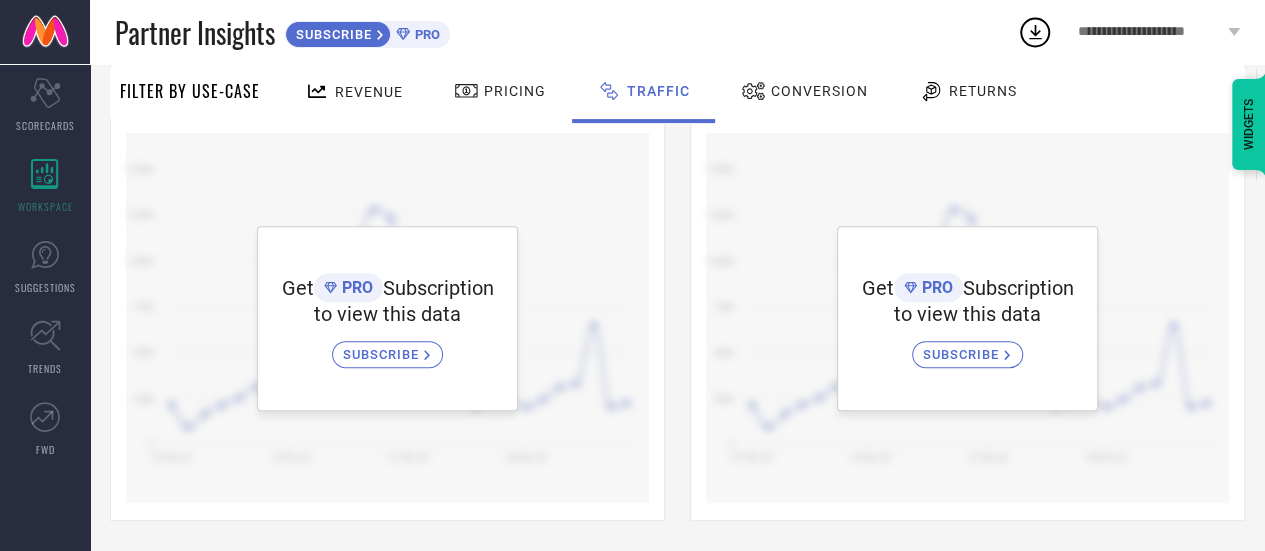 scroll, scrollTop: 0, scrollLeft: 0, axis: both 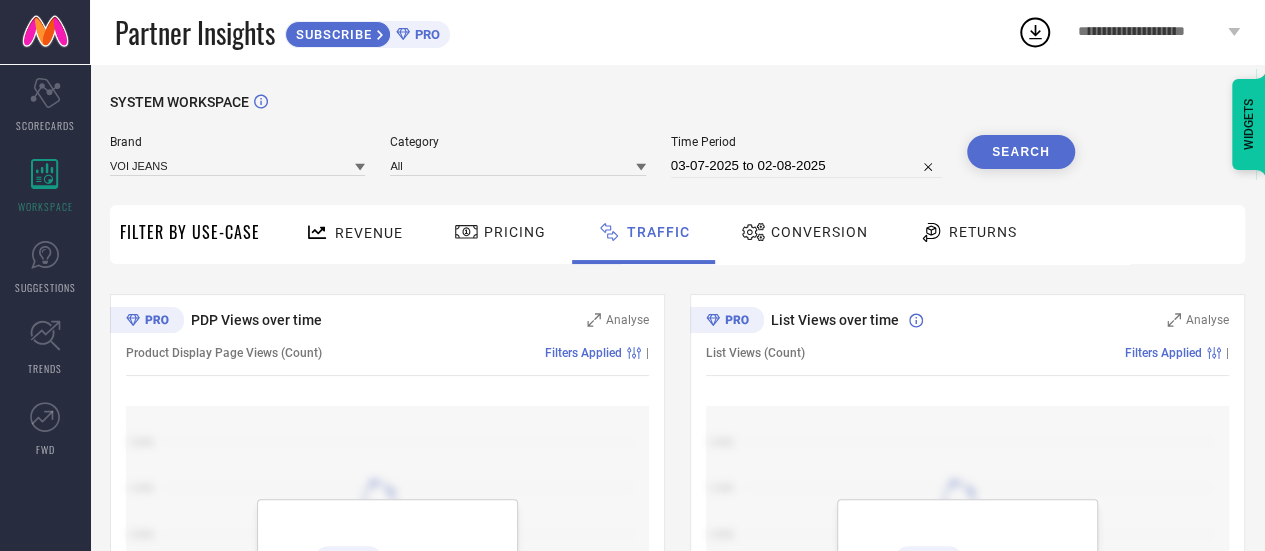 click on "Returns" at bounding box center [983, 232] 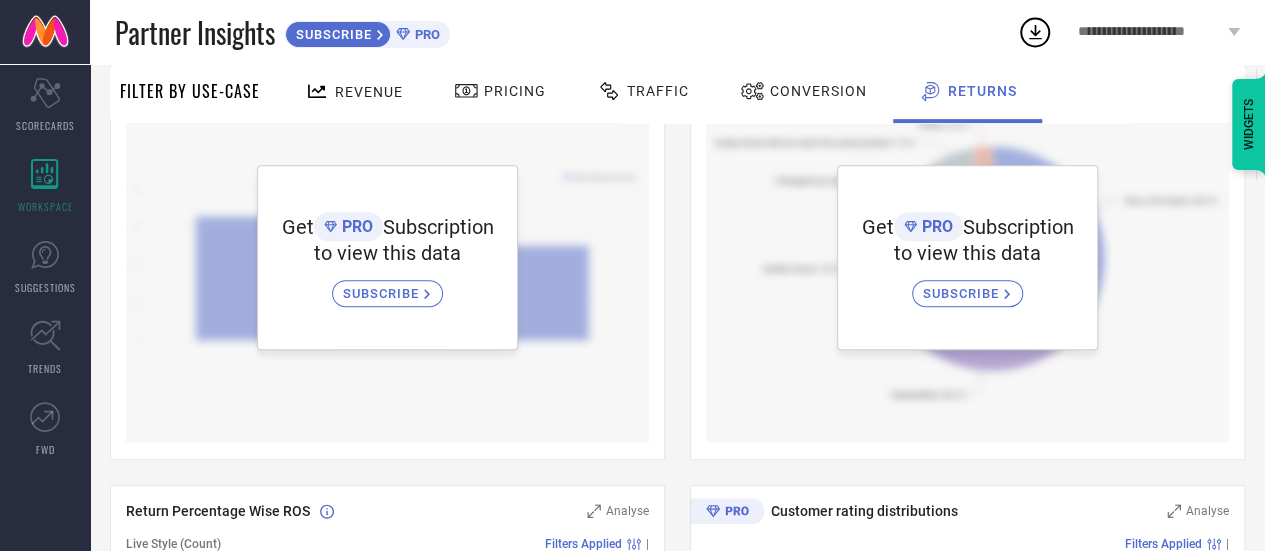 scroll, scrollTop: 0, scrollLeft: 0, axis: both 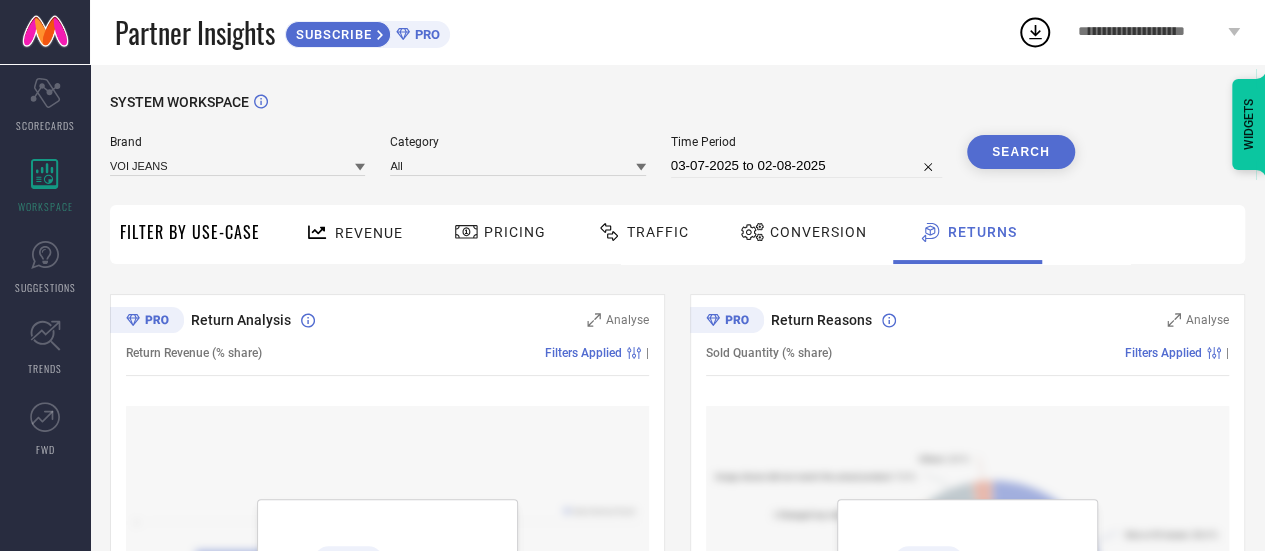 click on "Conversion" at bounding box center (818, 232) 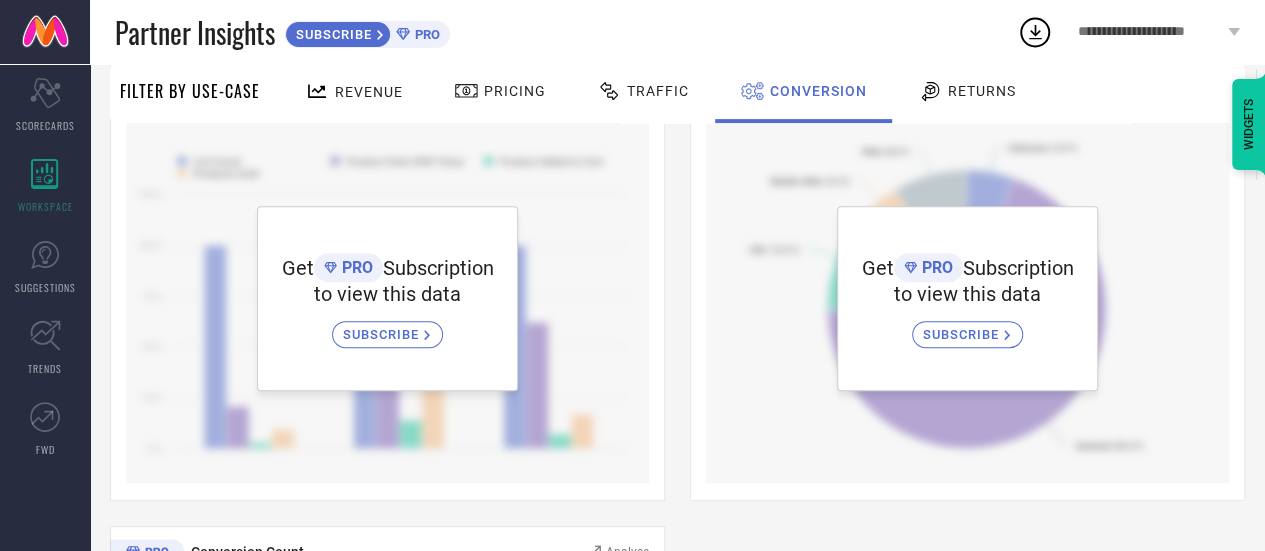 scroll, scrollTop: 0, scrollLeft: 0, axis: both 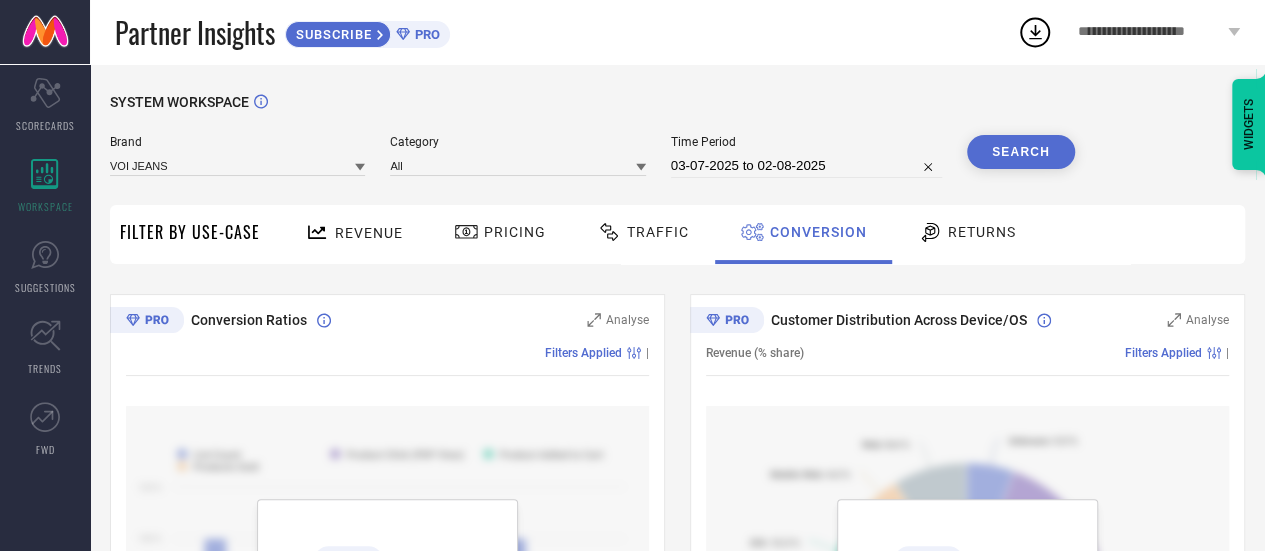 click on "Traffic" at bounding box center (658, 232) 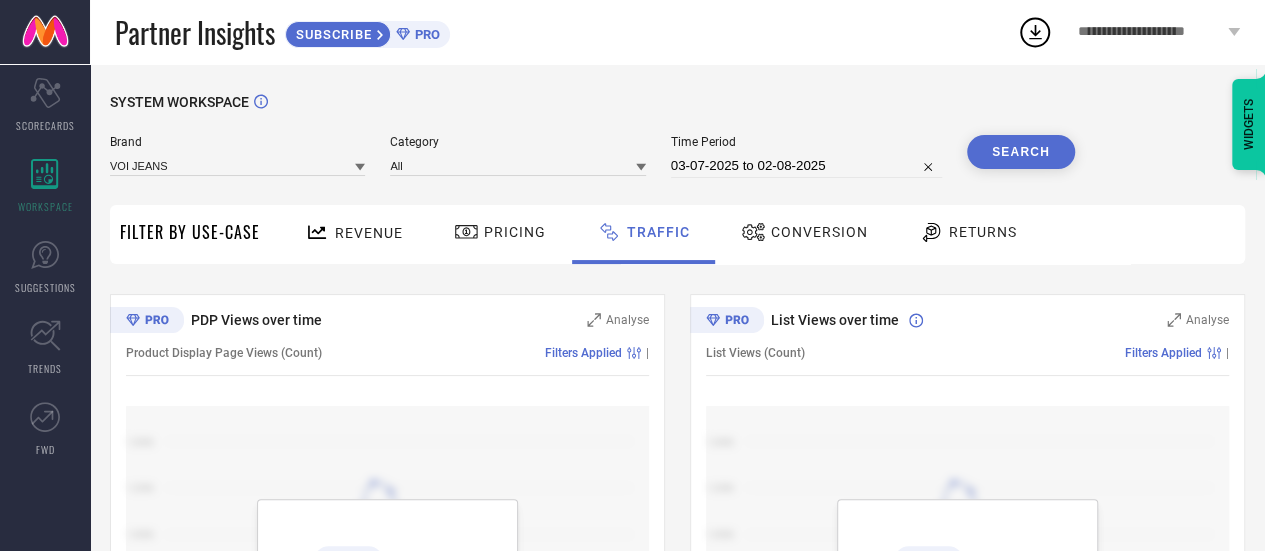 click on "Pricing" at bounding box center [515, 232] 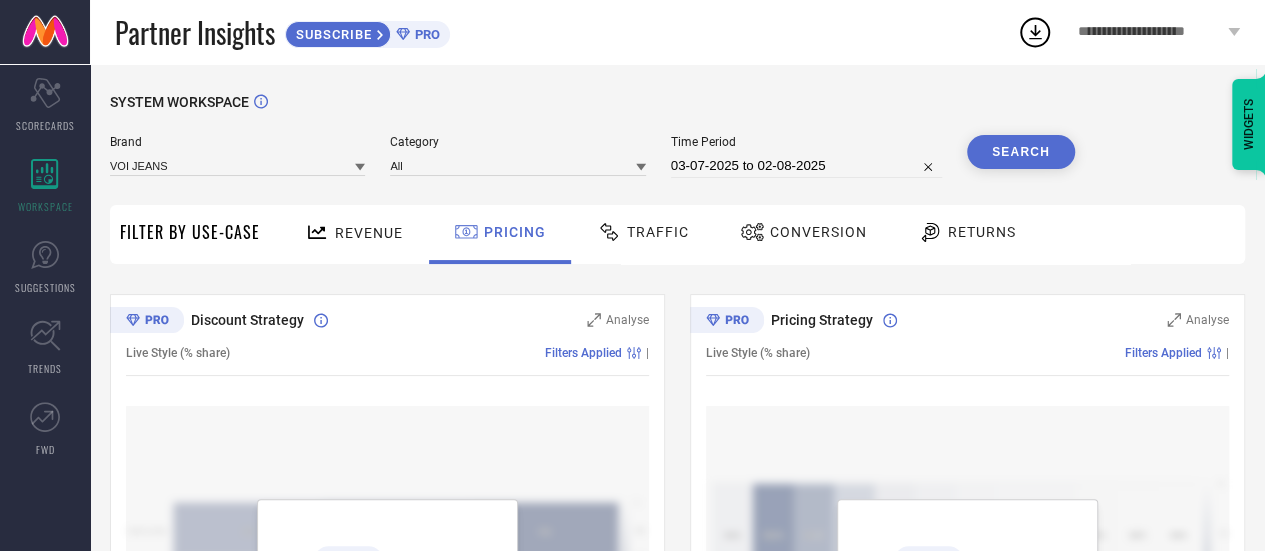 click on "Revenue" at bounding box center [369, 233] 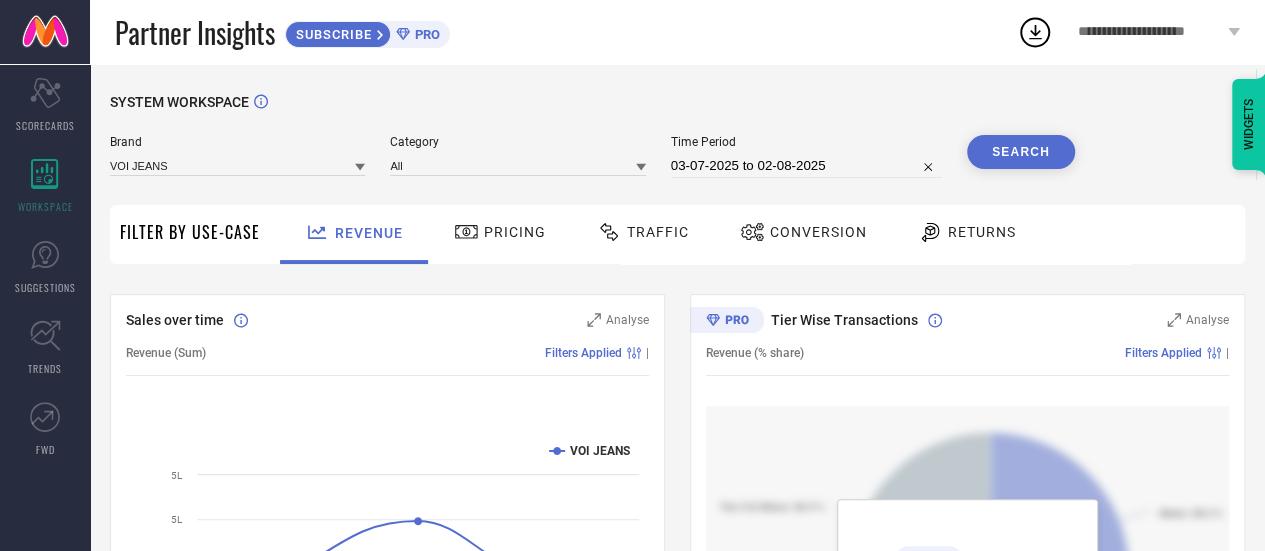 click on "Filter By Use-Case" at bounding box center [190, 232] 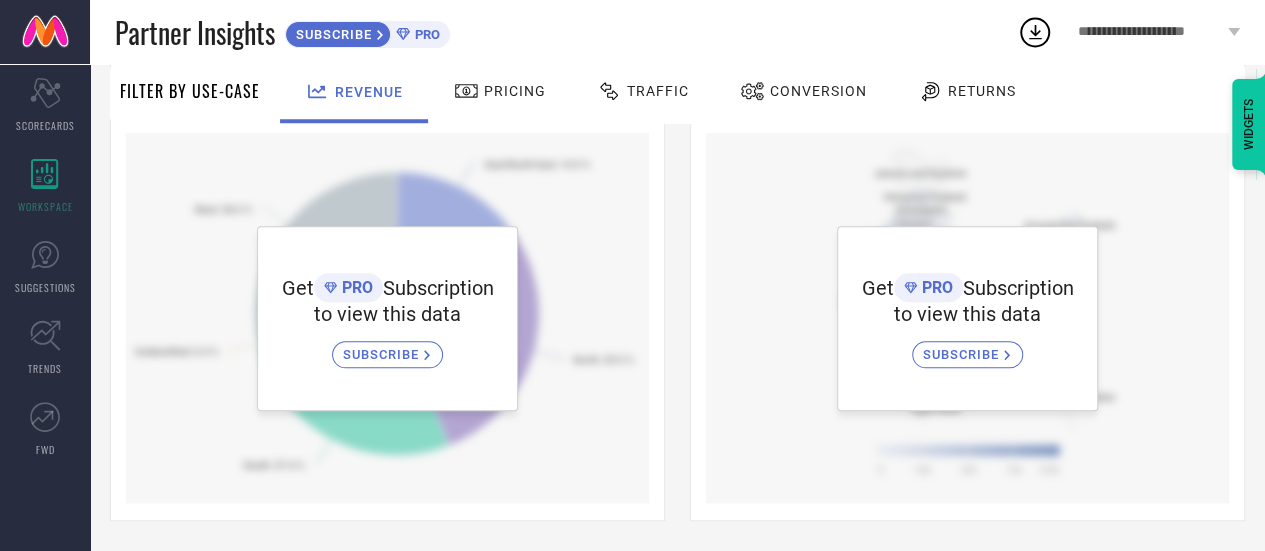 scroll, scrollTop: 0, scrollLeft: 0, axis: both 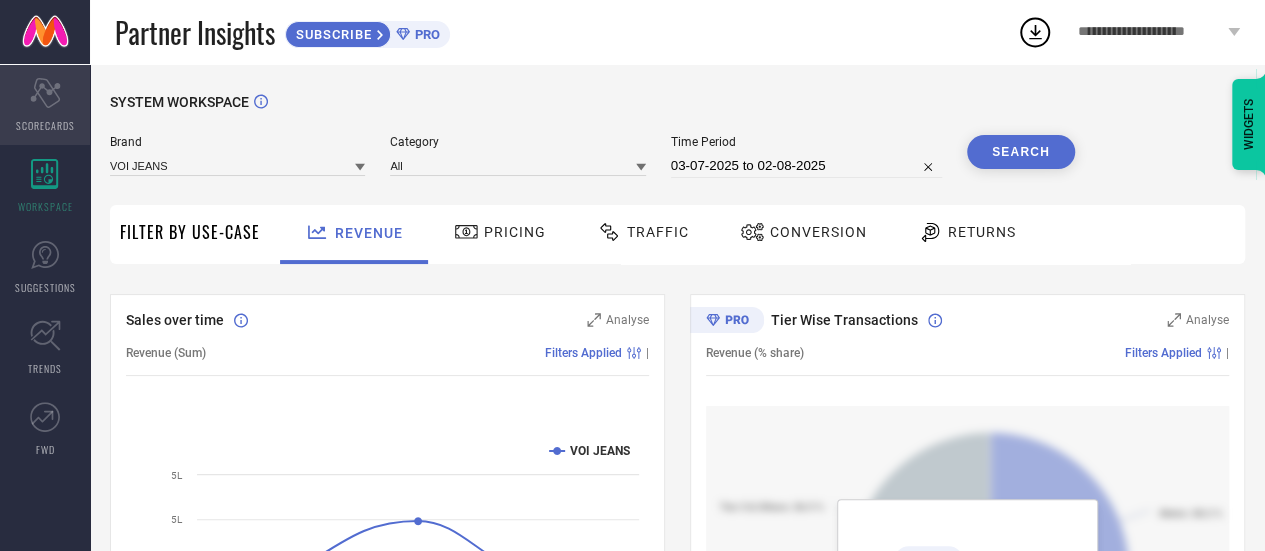 click on "SCORECARDS" at bounding box center (45, 125) 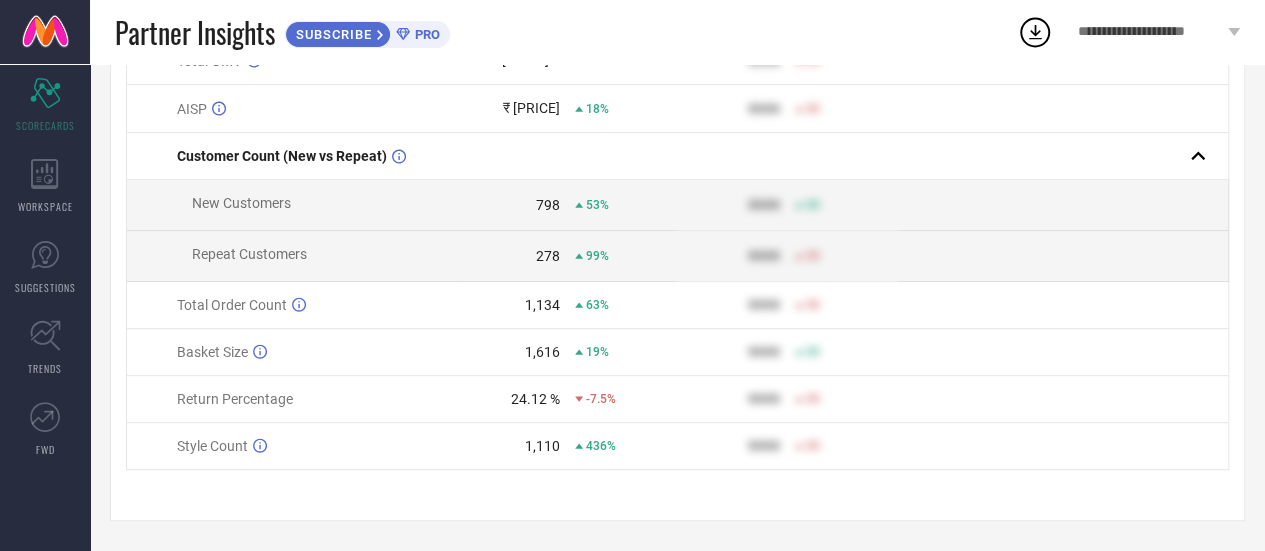 scroll, scrollTop: 0, scrollLeft: 0, axis: both 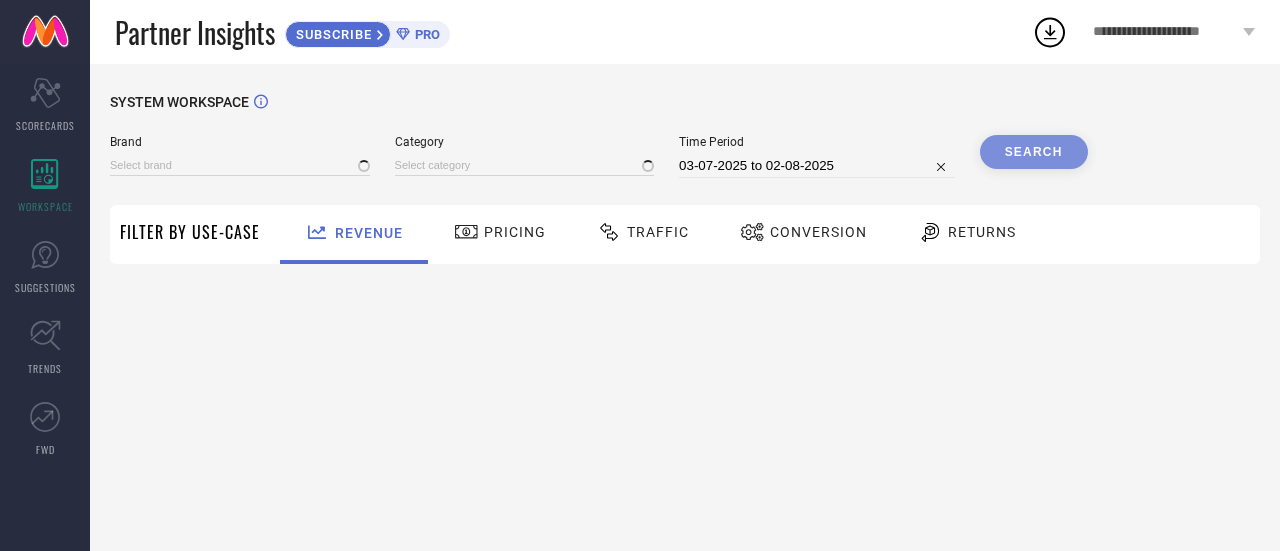 type on "VOI JEANS" 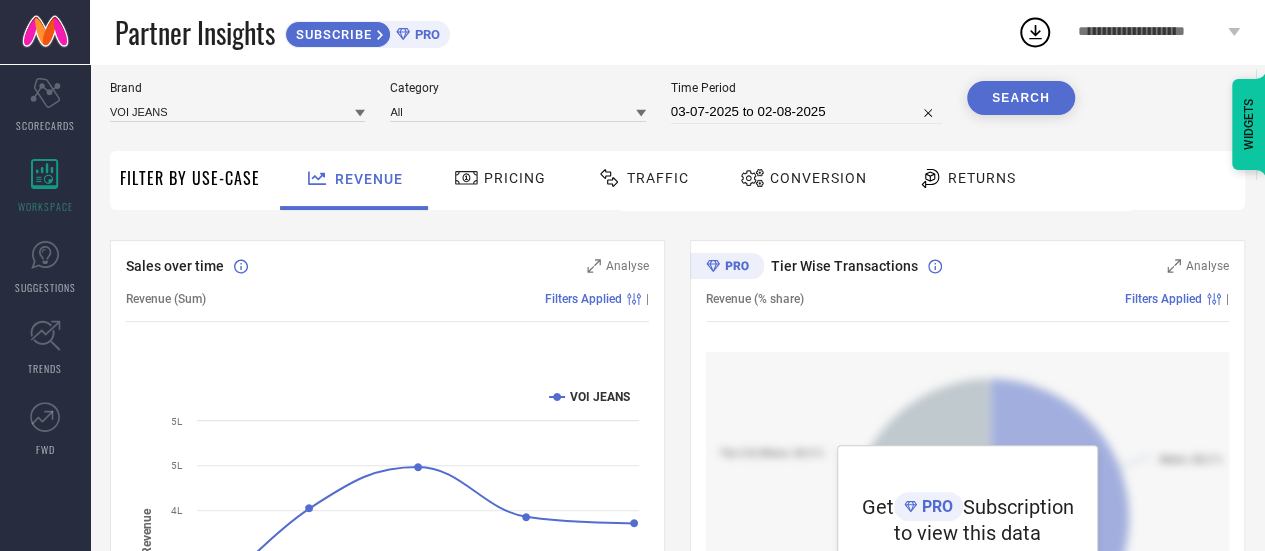 scroll, scrollTop: 0, scrollLeft: 0, axis: both 